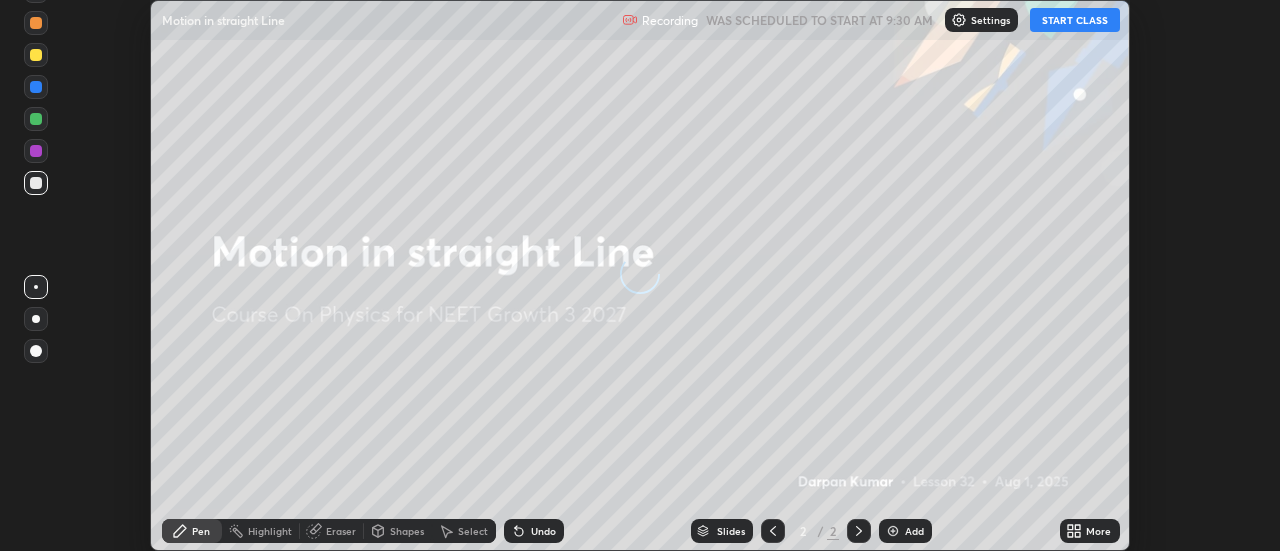 scroll, scrollTop: 0, scrollLeft: 0, axis: both 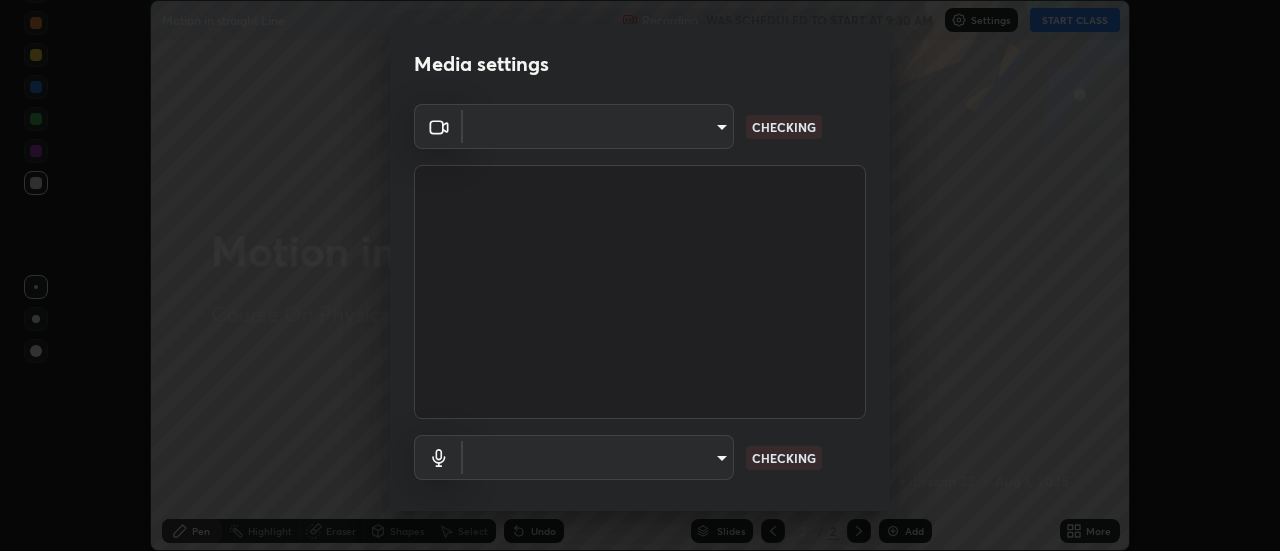 type on "[UUID]" 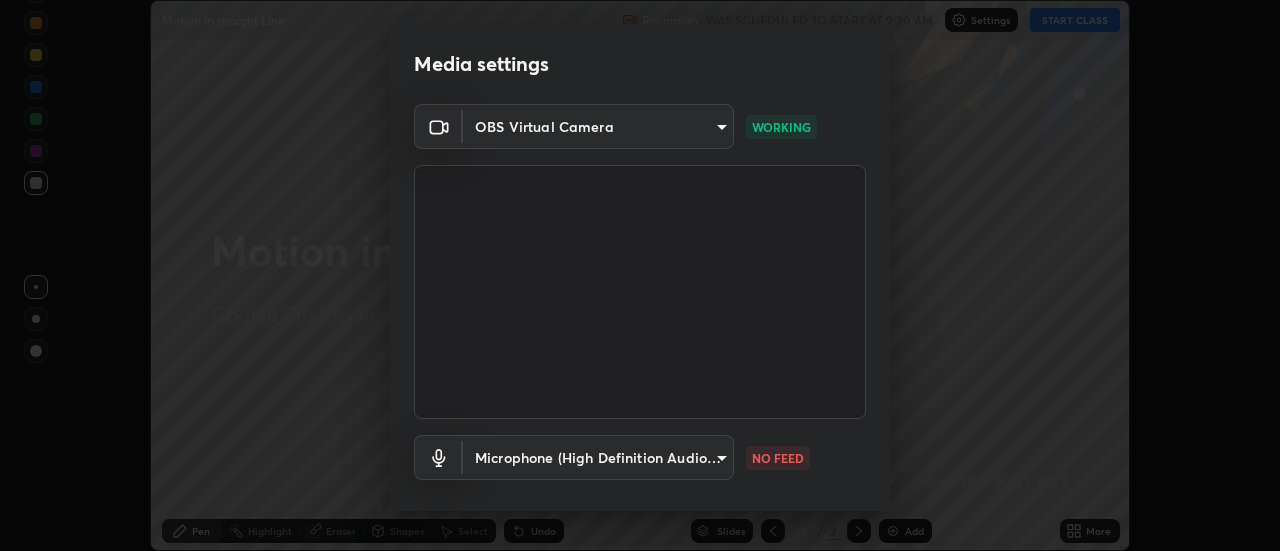 click on "Erase all Motion in straight Line Recording WAS SCHEDULED TO START AT  9:30 AM Settings START CLASS Setting up your live class Motion in straight Line • L32 of Course On Physics for NEET Growth 3 2027 [FIRST] [LAST] Pen Highlight Eraser Shapes Select Undo Slides 2 / 2 Add More No doubts shared Encourage your learners to ask a doubt for better clarity Report an issue Reason for reporting Buffering Chat not working Audio - Video sync issue Educator video quality low ​ Attach an image Report Media settings OBS Virtual Camera [UUID] WORKING Microphone (High Definition Audio Device) [UUID] NO FEED 1 / 5 Next" at bounding box center [640, 275] 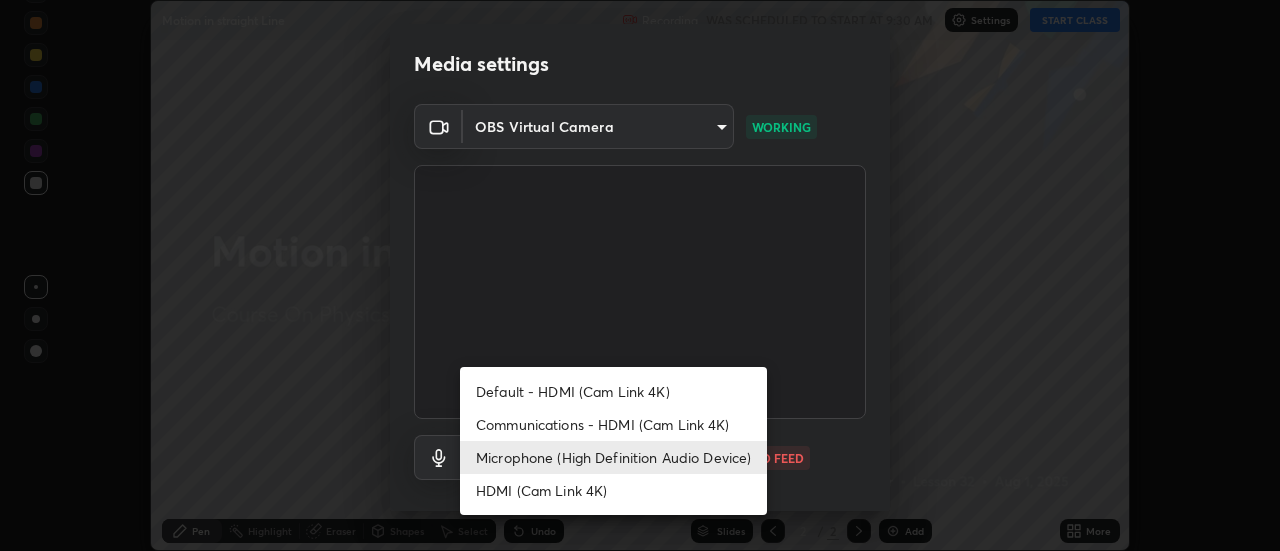 click on "Communications - HDMI (Cam Link 4K)" at bounding box center (613, 424) 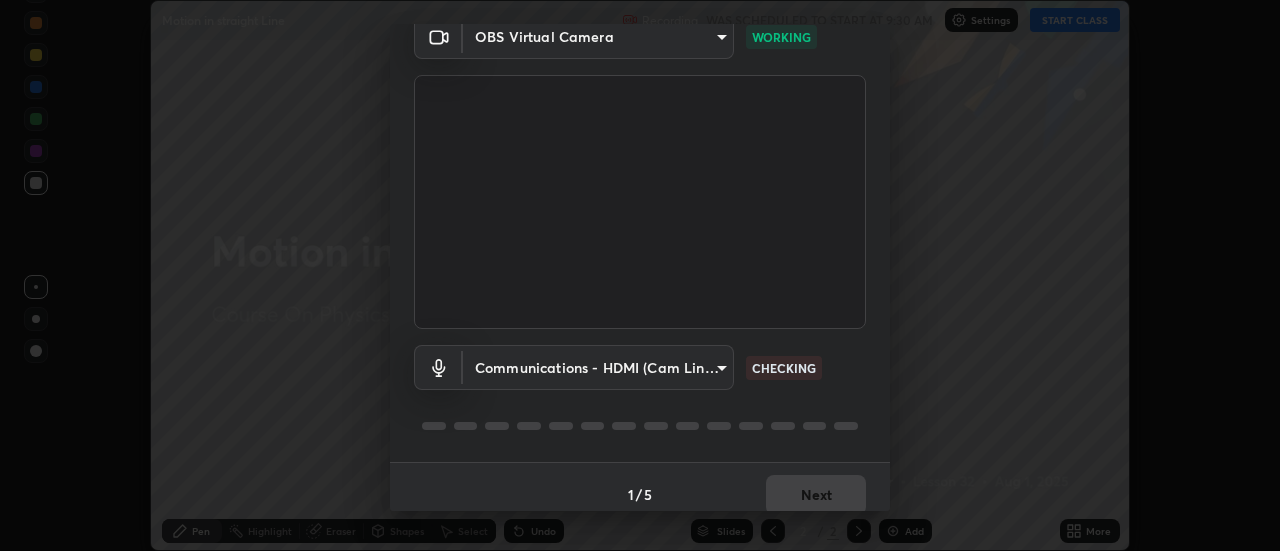 scroll, scrollTop: 105, scrollLeft: 0, axis: vertical 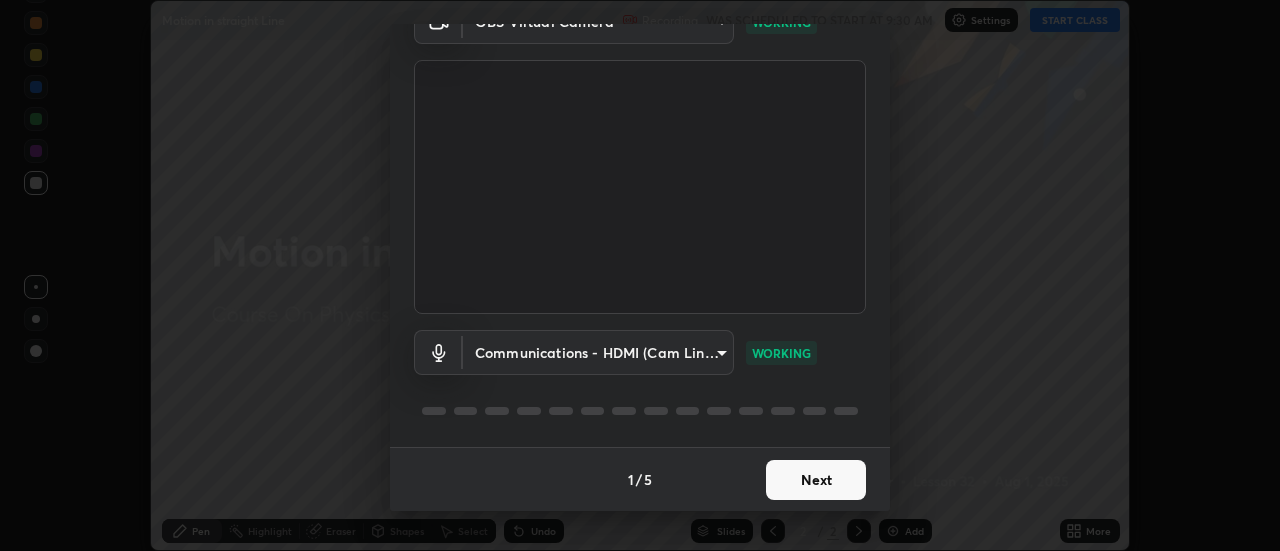 click on "Next" at bounding box center (816, 480) 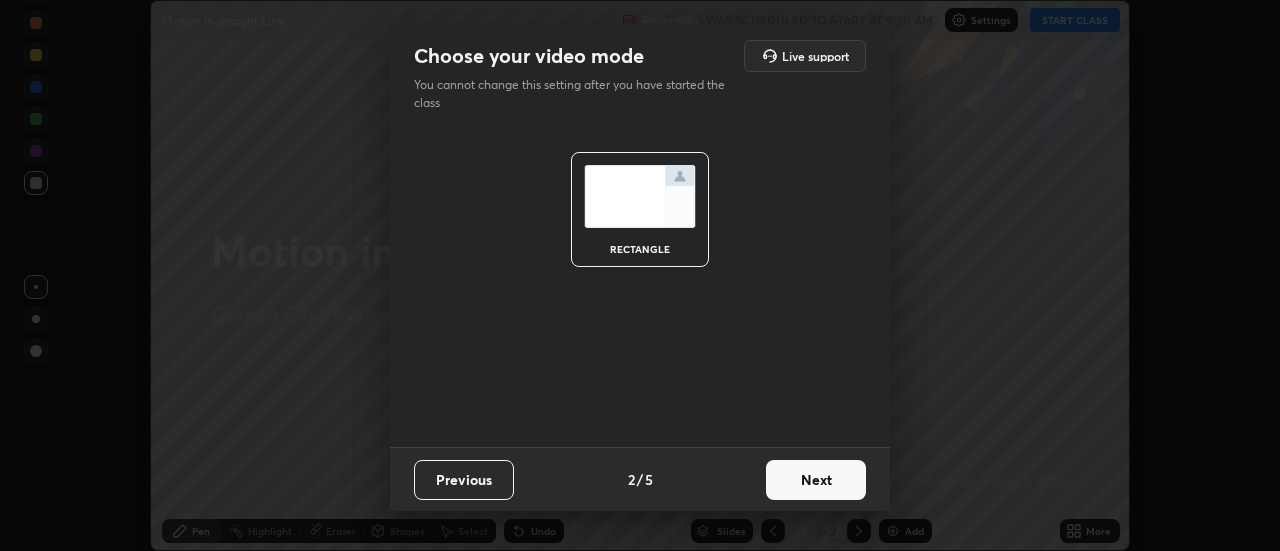 scroll, scrollTop: 0, scrollLeft: 0, axis: both 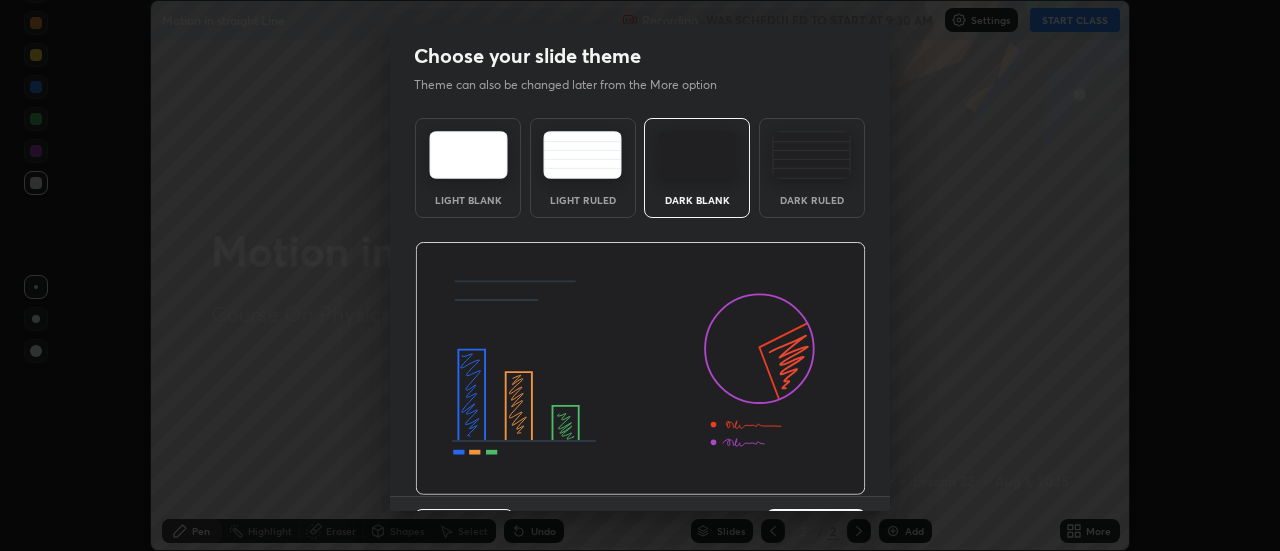 click at bounding box center (640, 369) 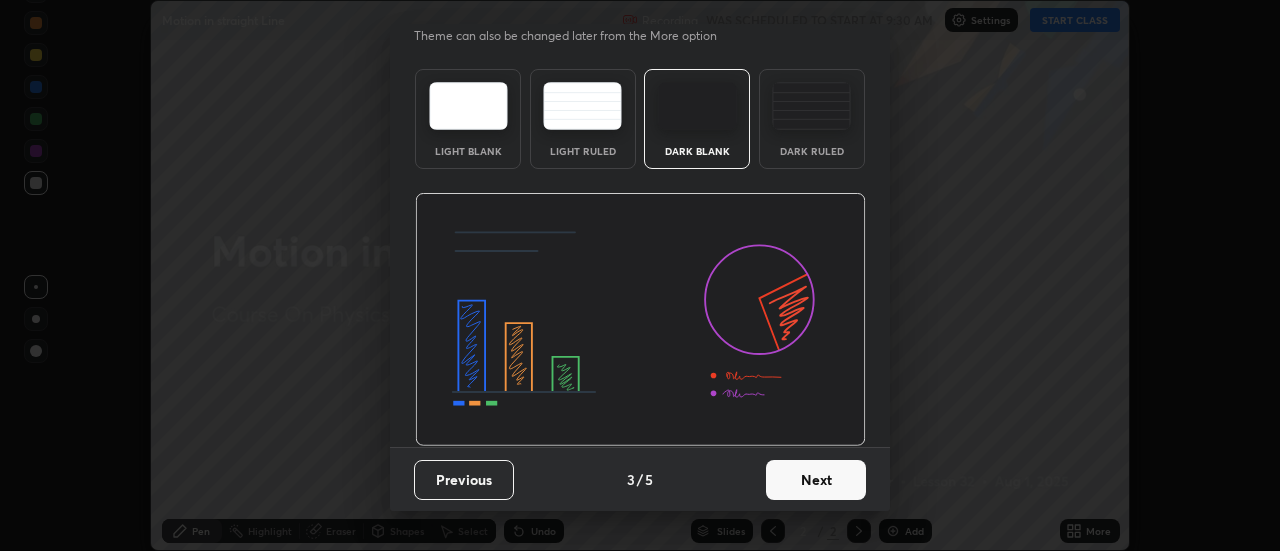 click on "Next" at bounding box center [816, 480] 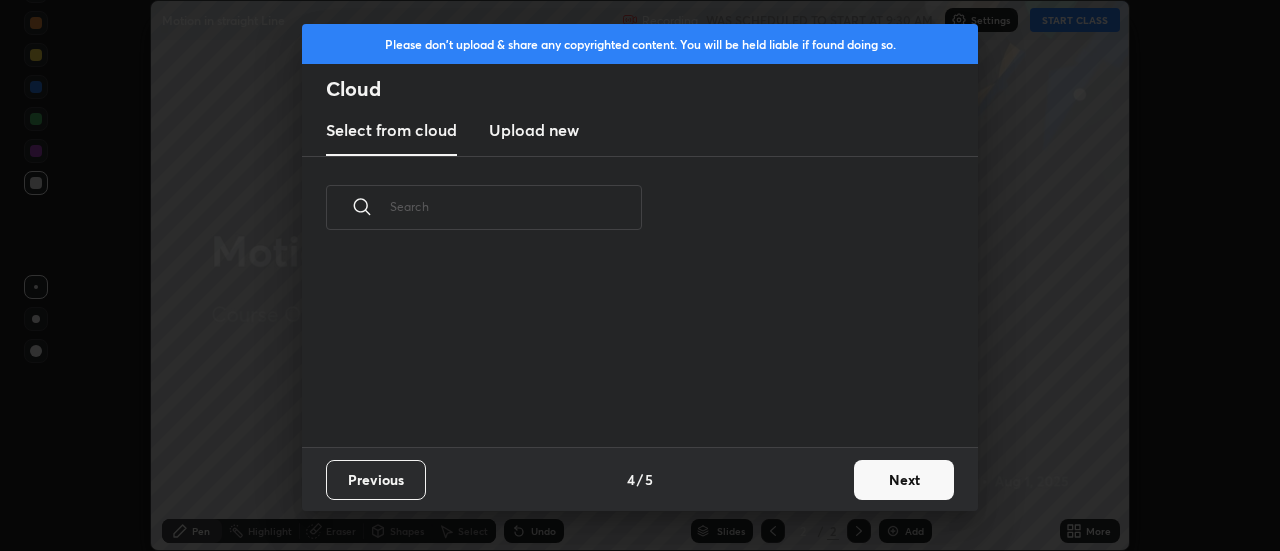 click on "Next" at bounding box center (904, 480) 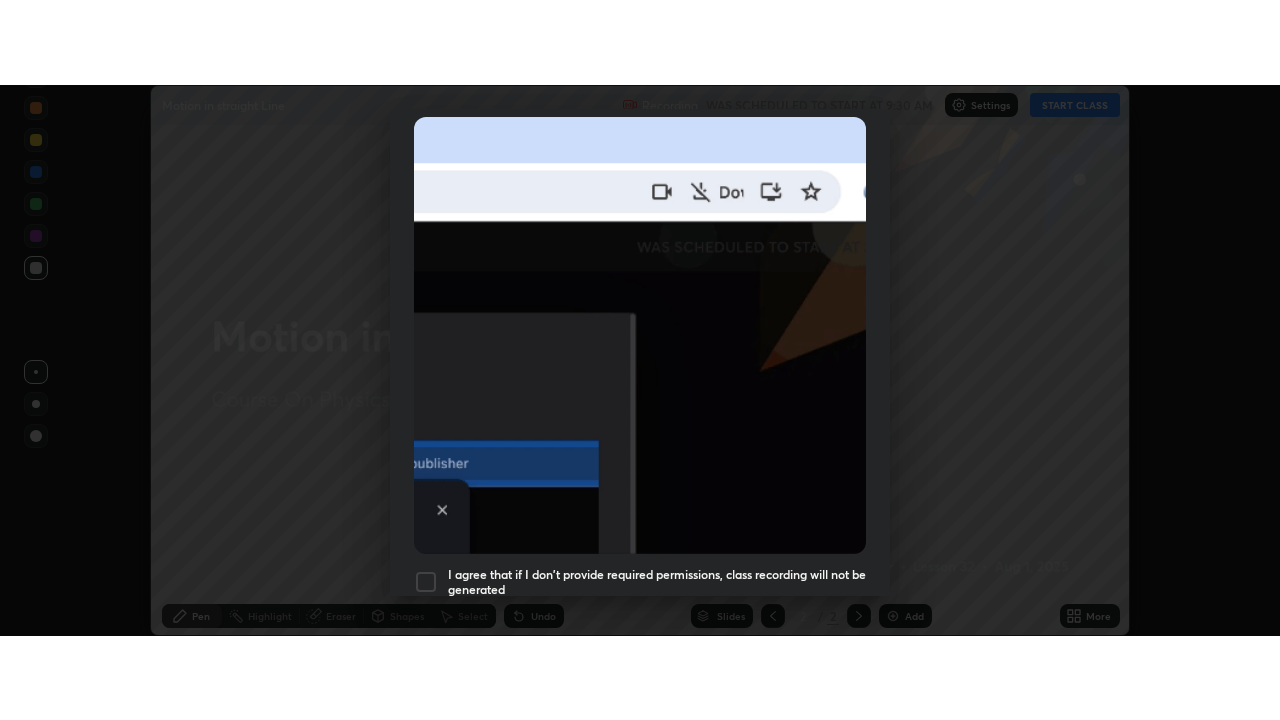 scroll, scrollTop: 513, scrollLeft: 0, axis: vertical 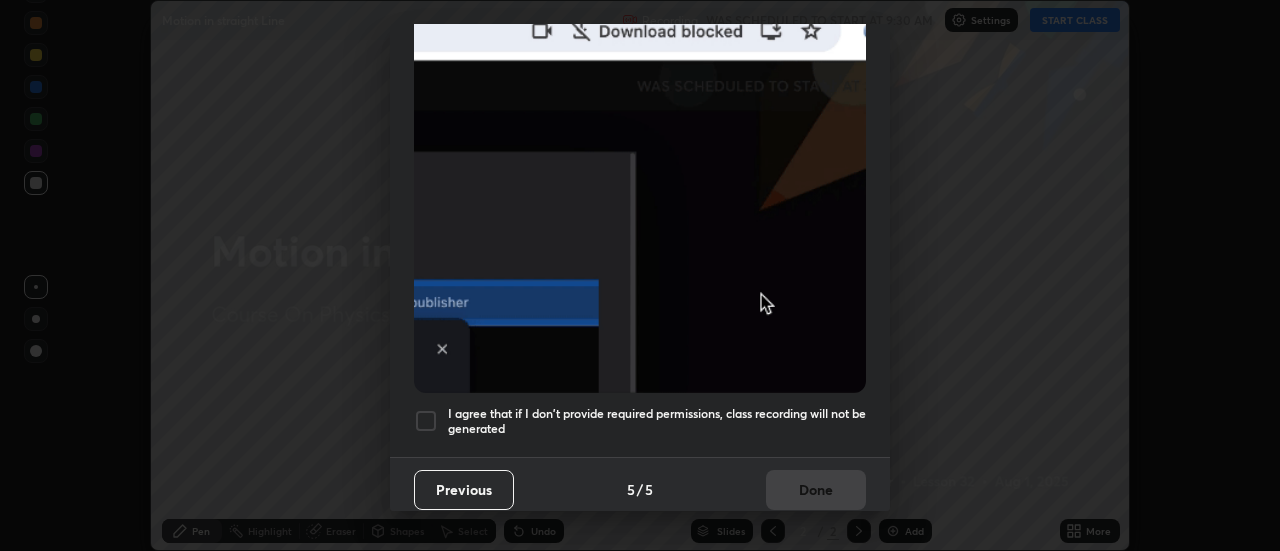 click at bounding box center [426, 421] 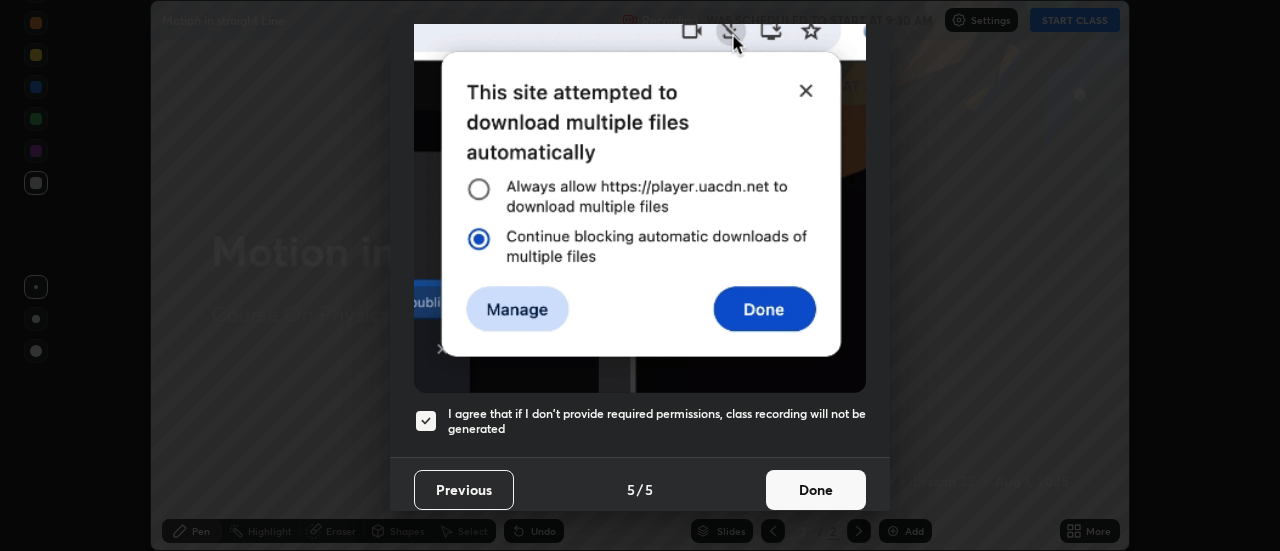 click on "Done" at bounding box center [816, 490] 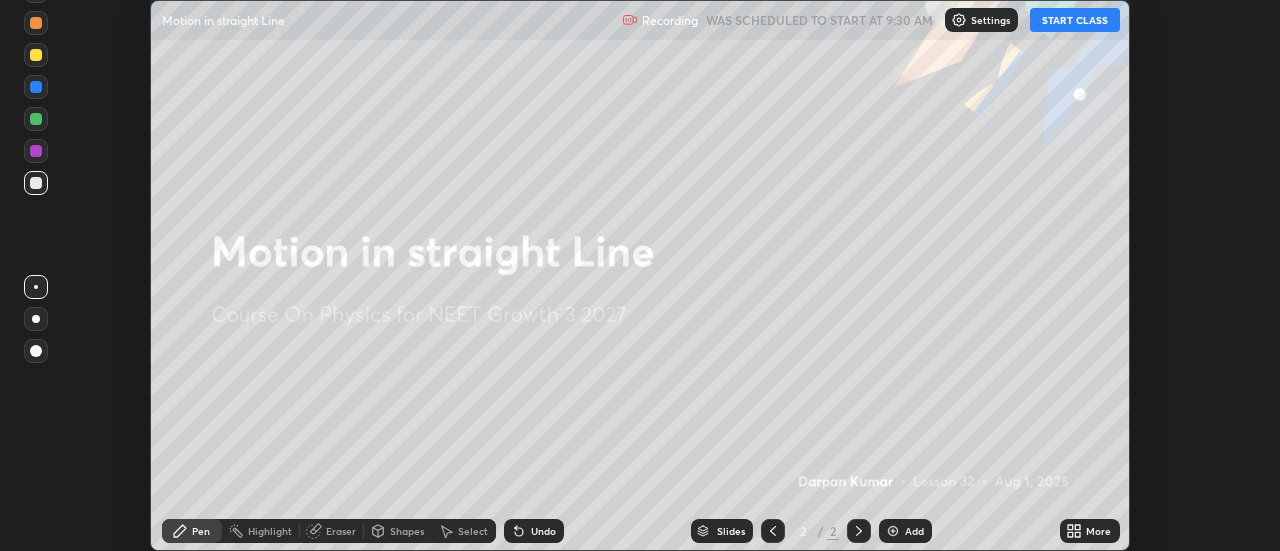 click 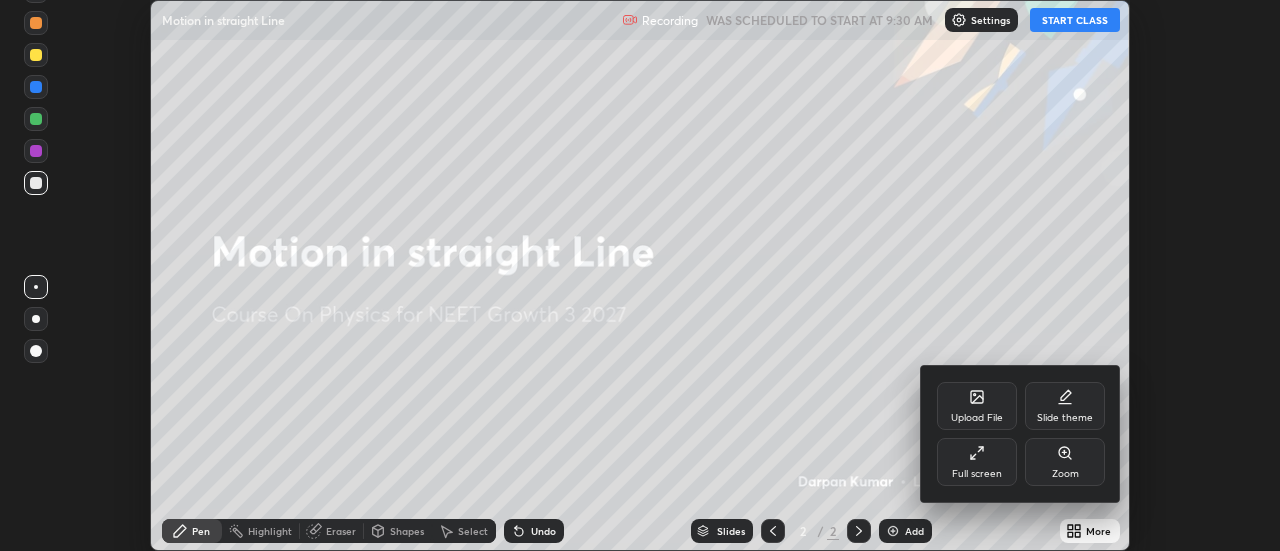 click on "Full screen" at bounding box center (977, 462) 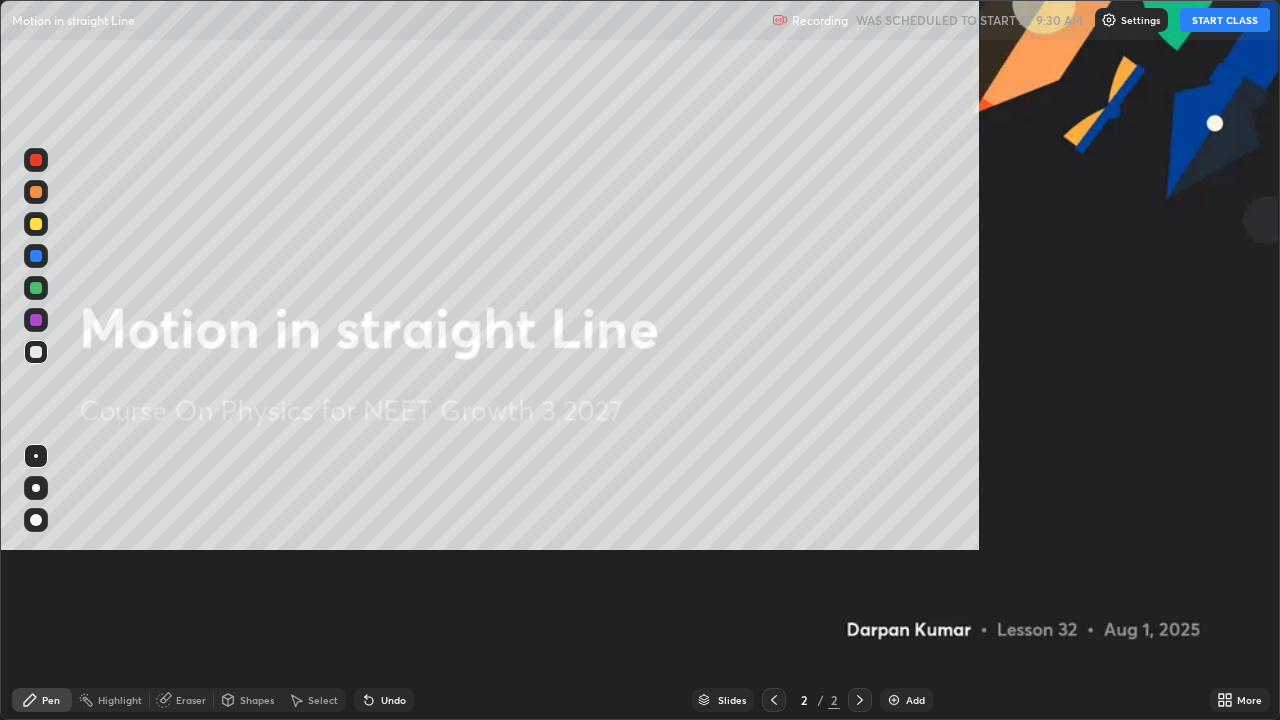 scroll, scrollTop: 99280, scrollLeft: 98720, axis: both 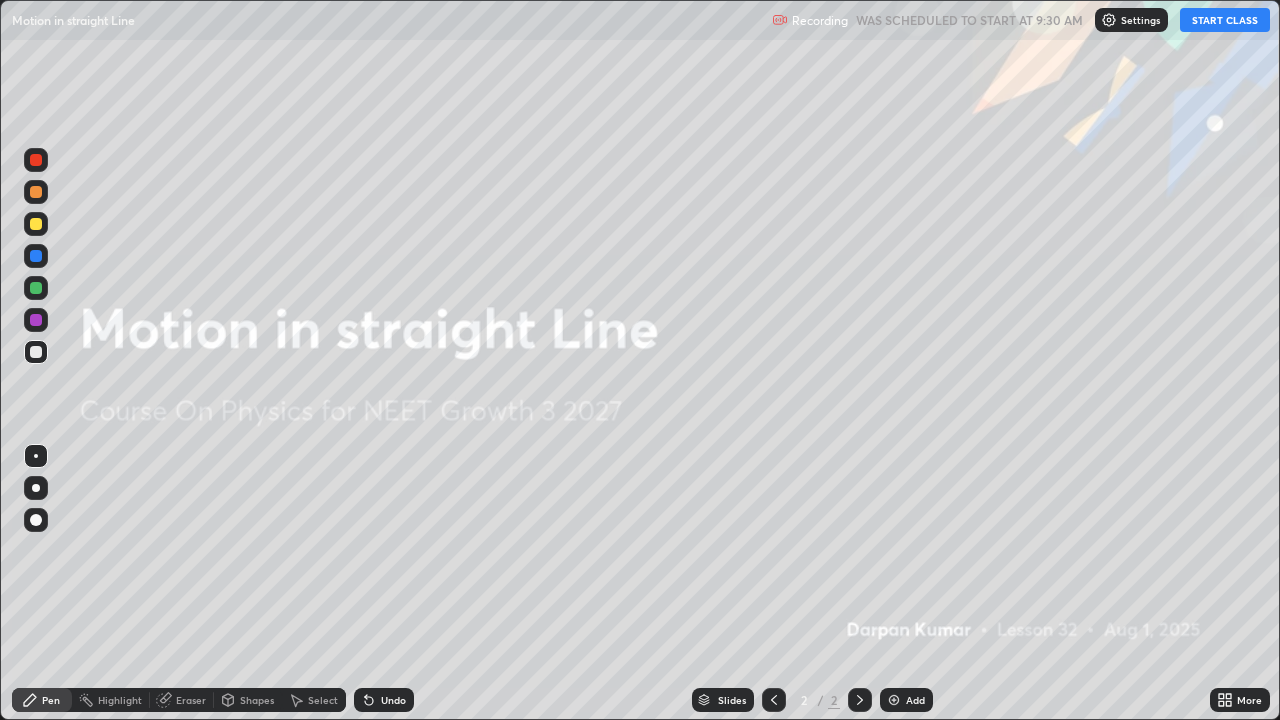 click on "START CLASS" at bounding box center [1225, 20] 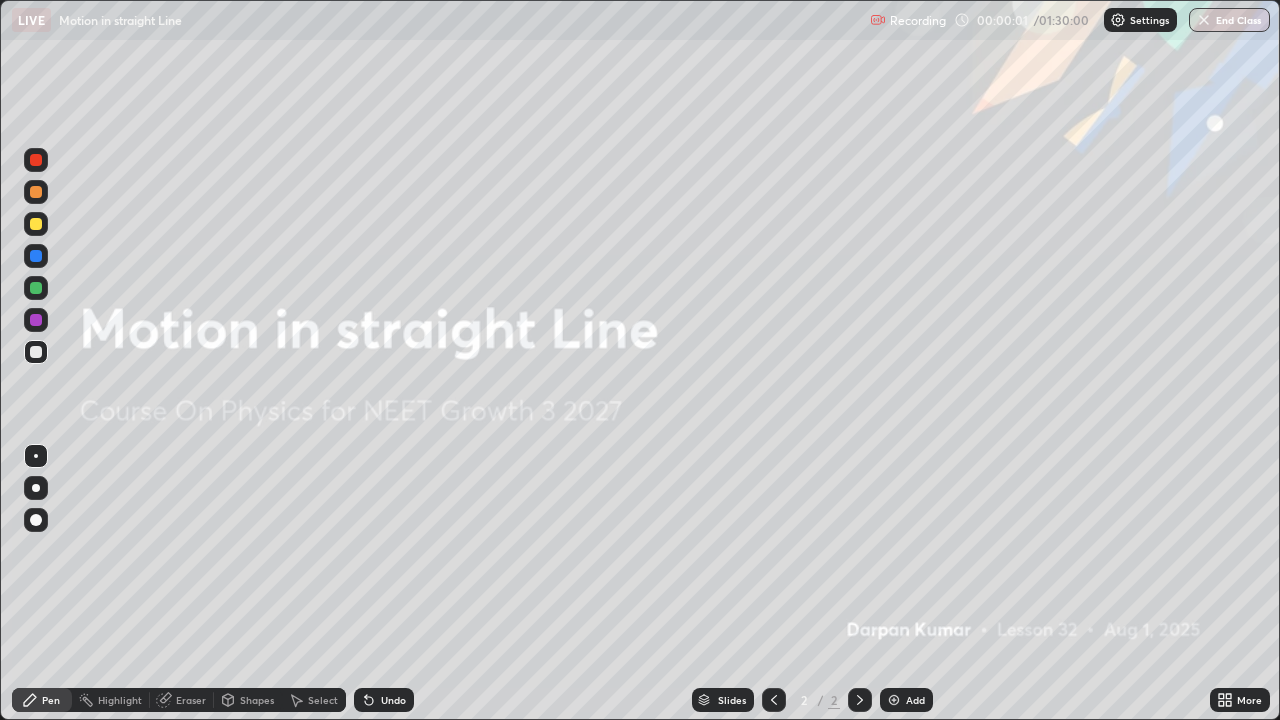 click on "Add" at bounding box center [906, 700] 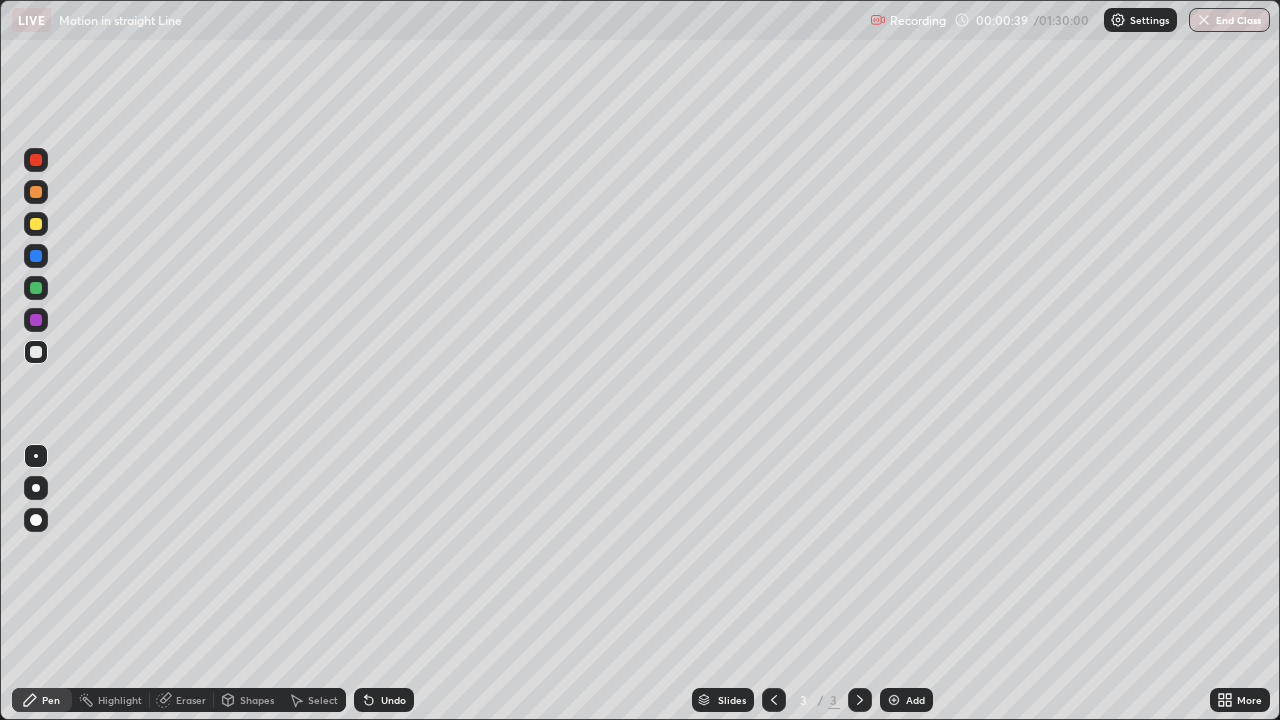 click on "Shapes" at bounding box center (248, 700) 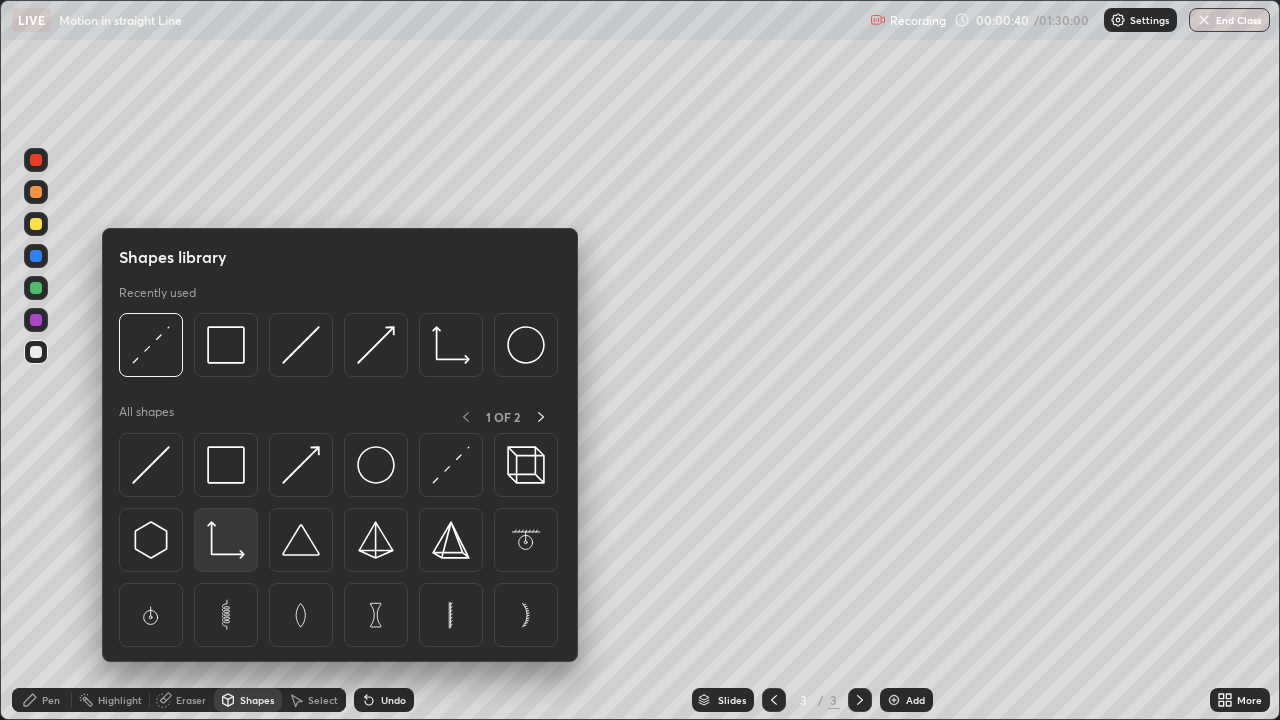 click at bounding box center (226, 540) 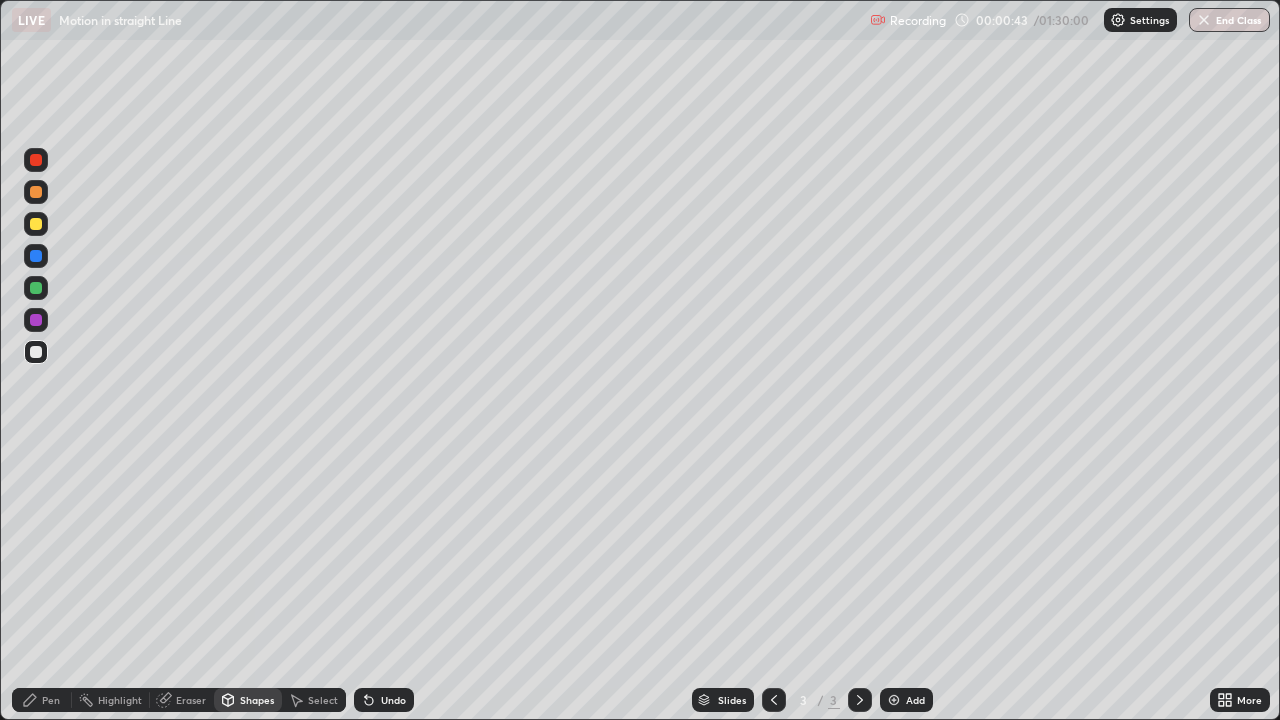 click on "Pen" at bounding box center [42, 700] 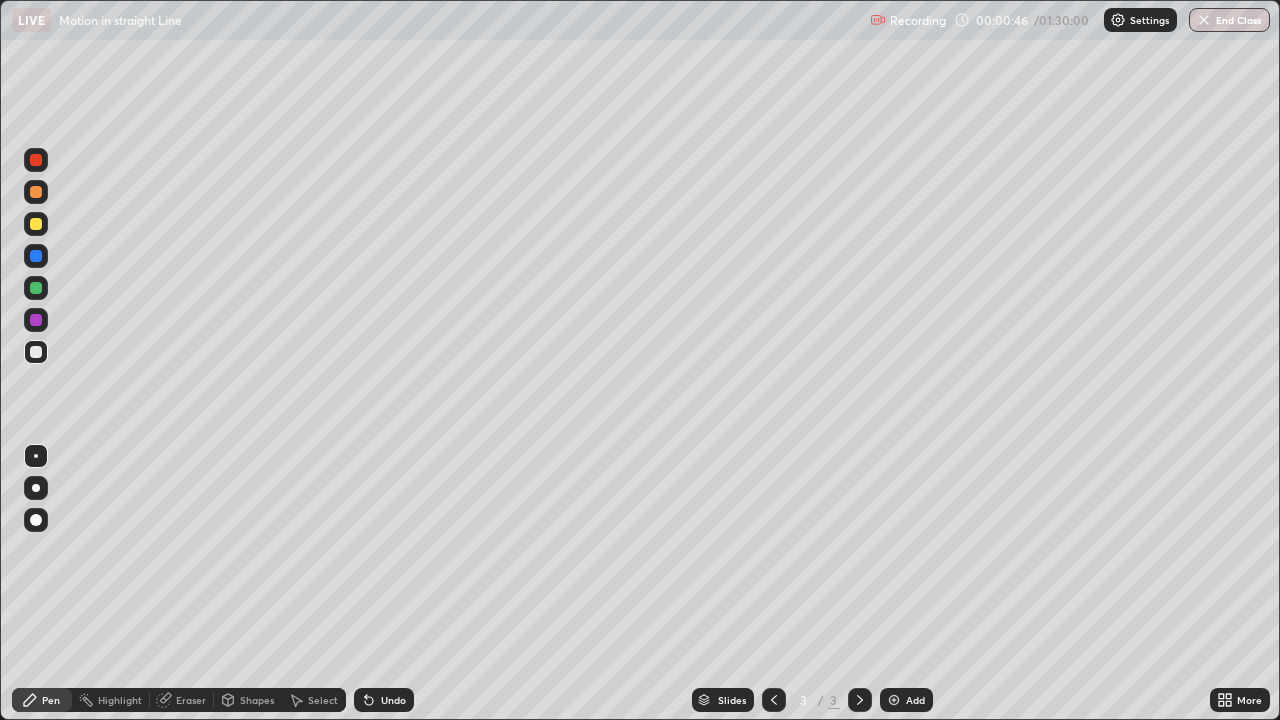 click at bounding box center (36, 224) 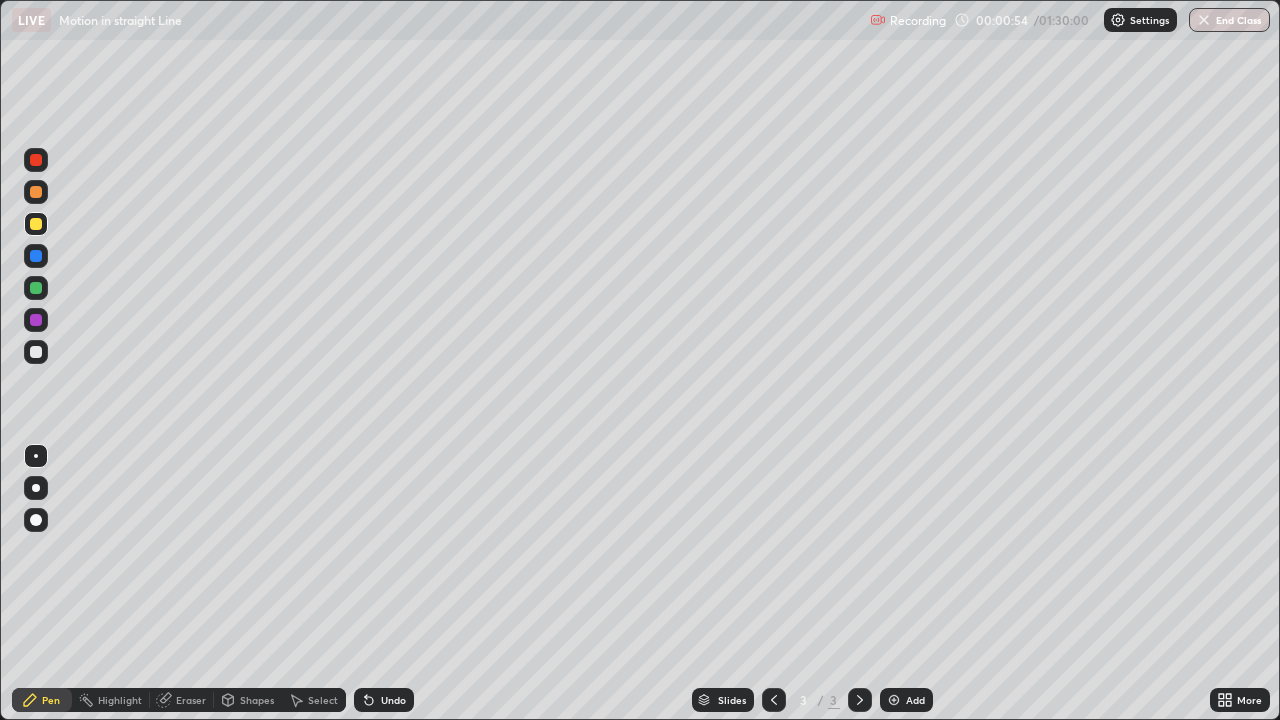 click at bounding box center [36, 320] 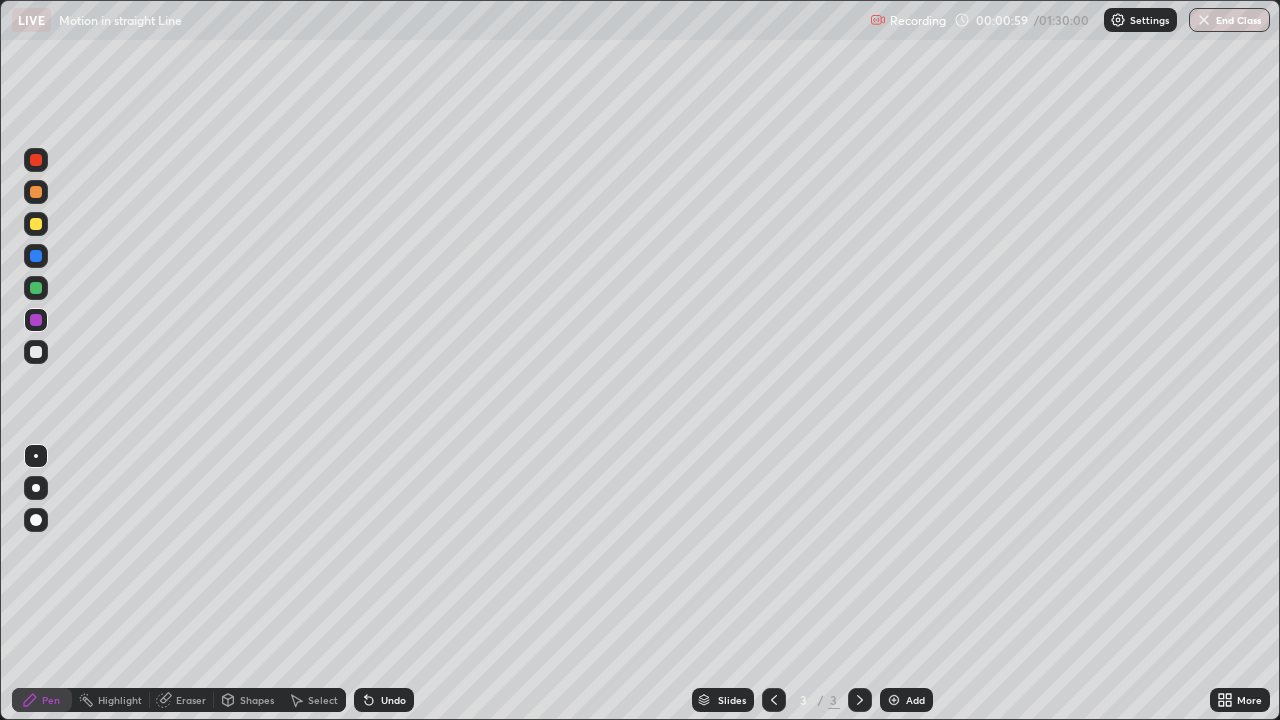 click on "Undo" at bounding box center [393, 700] 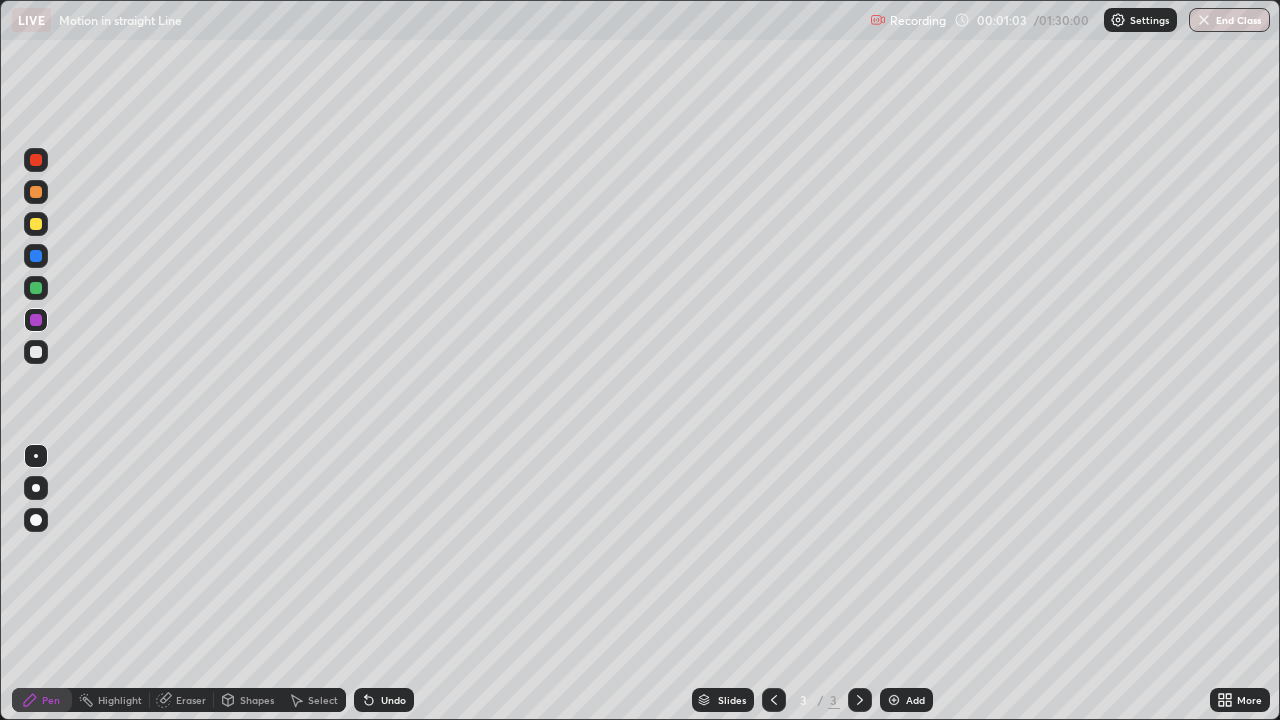 click at bounding box center [36, 288] 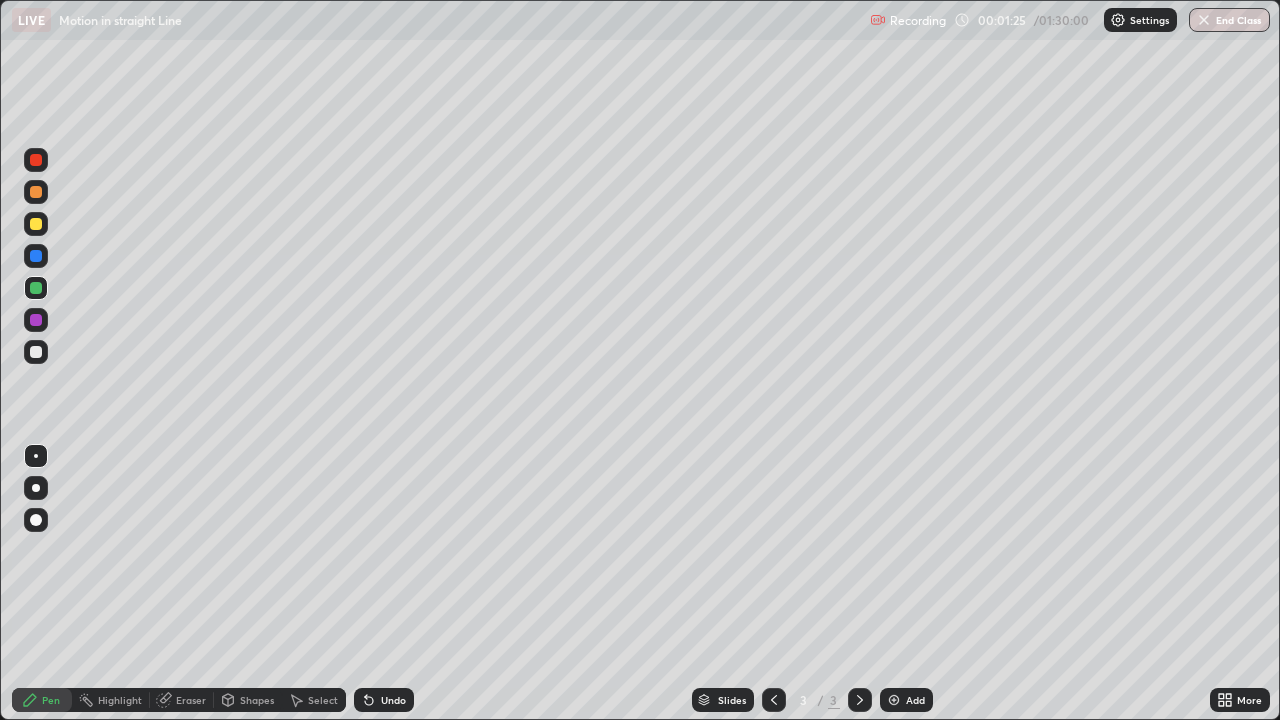click on "Undo" at bounding box center [393, 700] 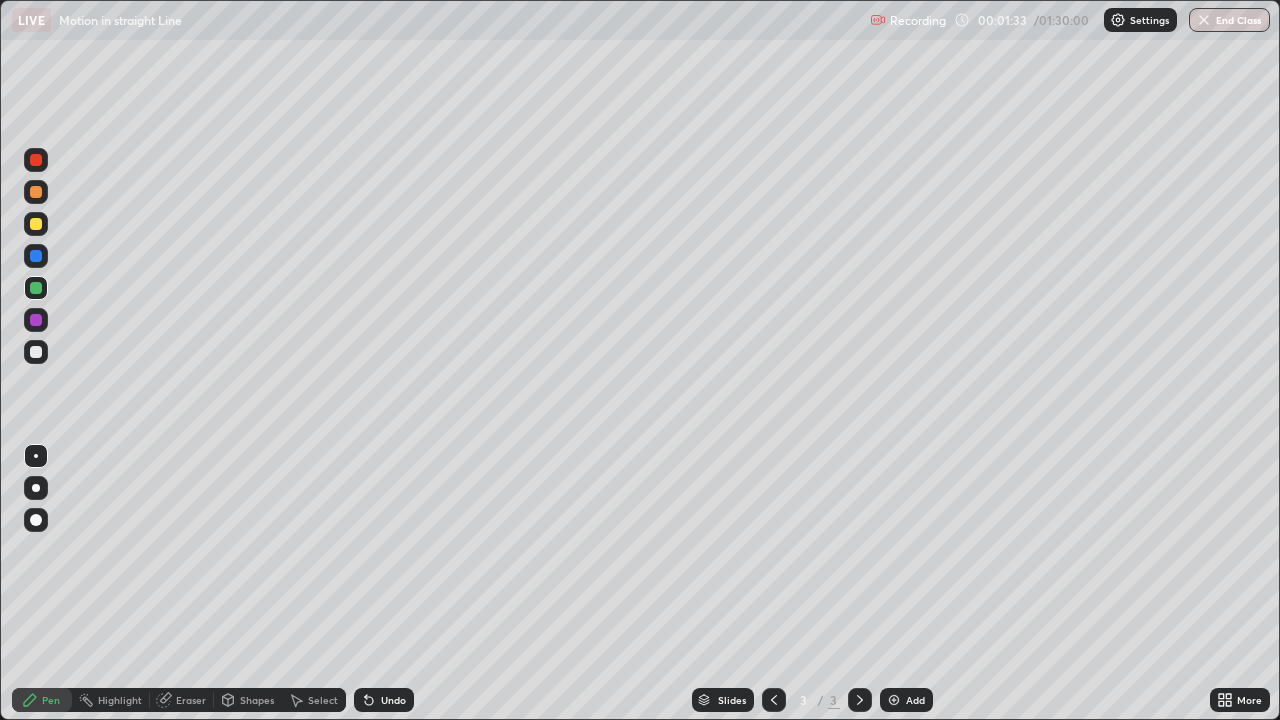click at bounding box center (36, 320) 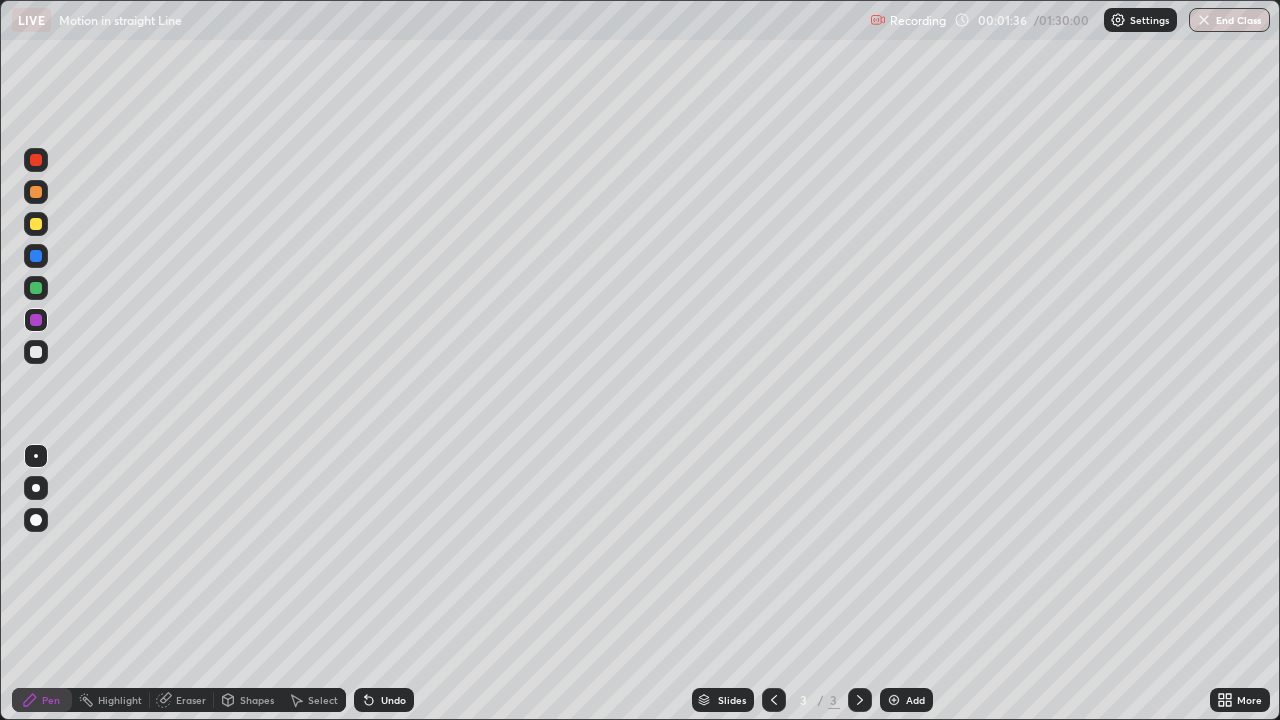 click on "Eraser" at bounding box center (191, 700) 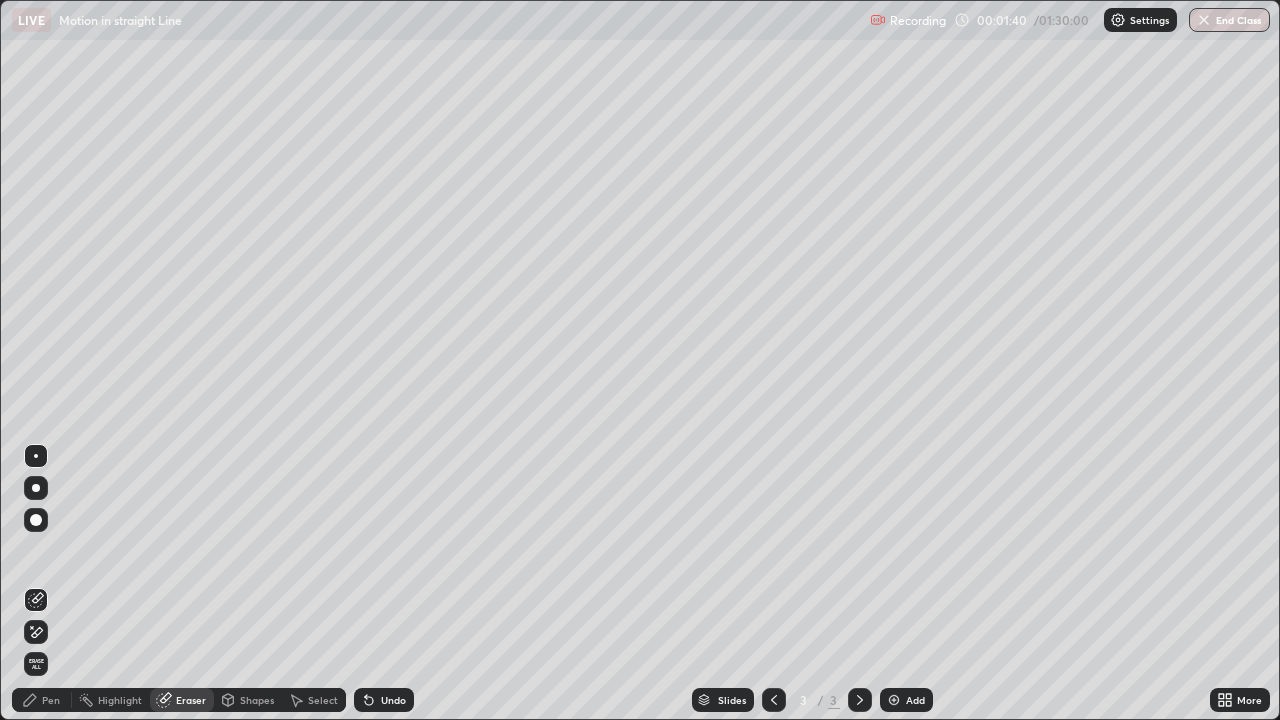 click on "Pen" at bounding box center (51, 700) 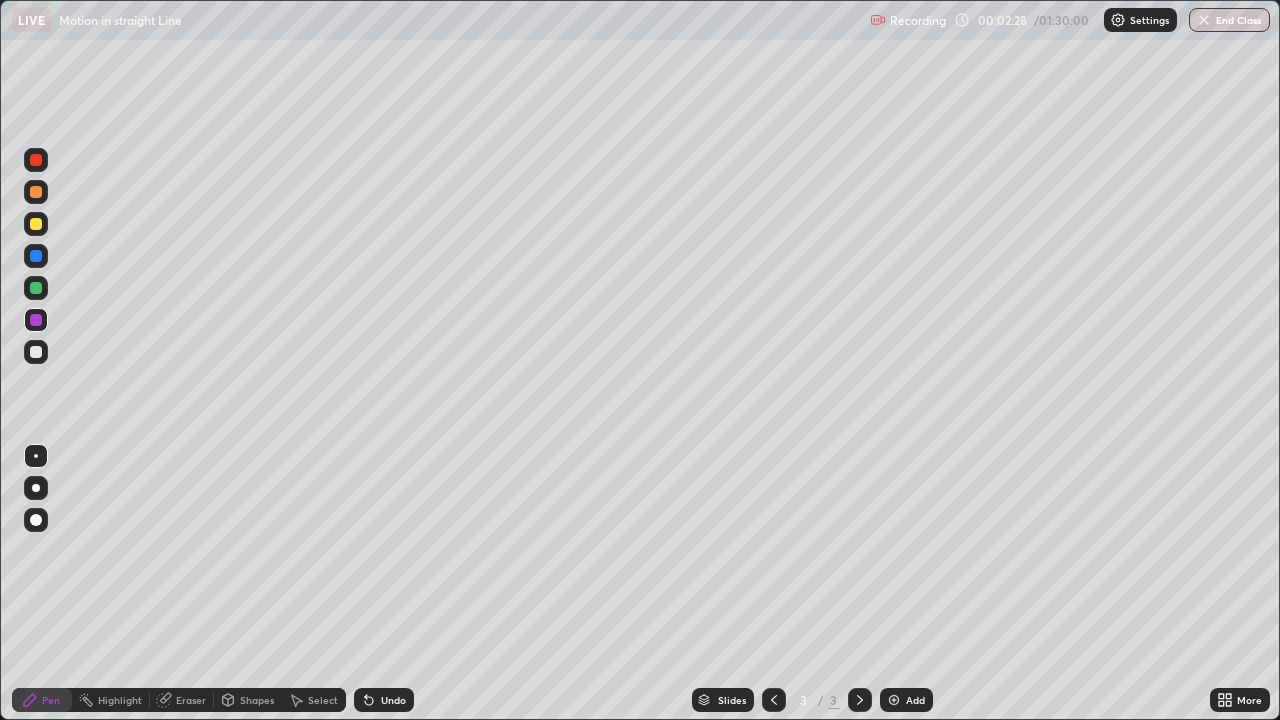 click at bounding box center (36, 288) 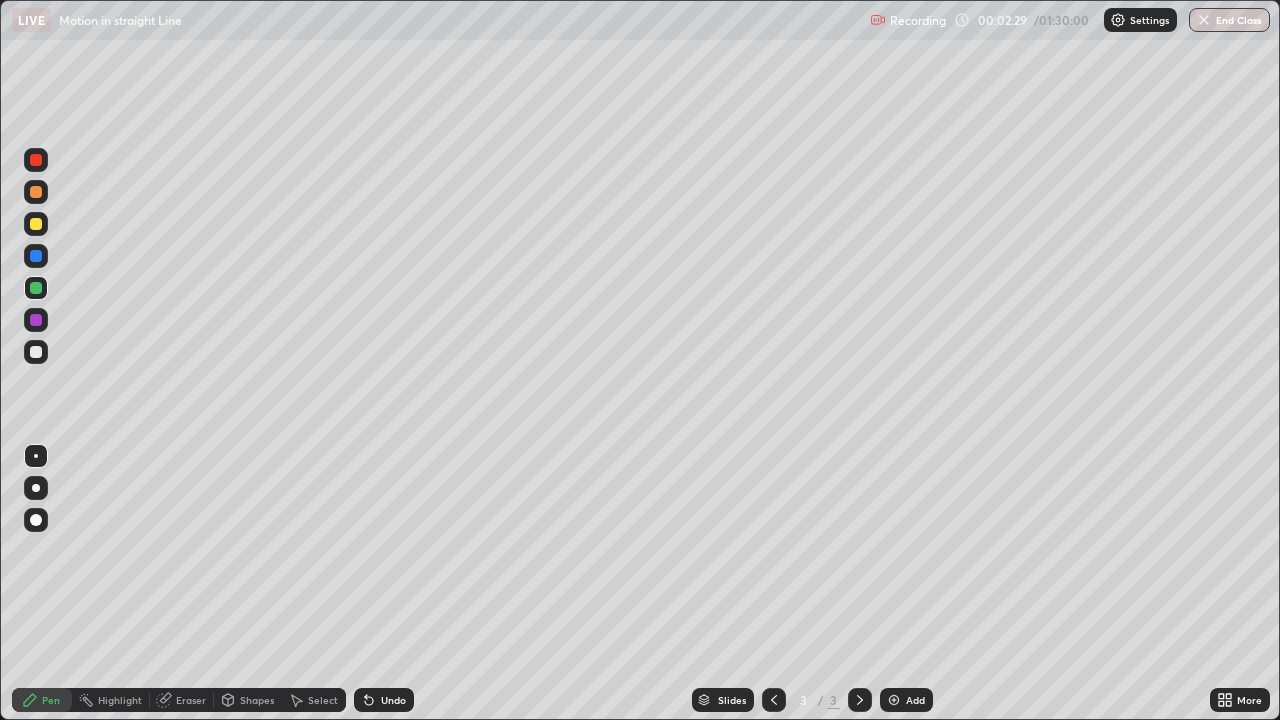 click at bounding box center [36, 224] 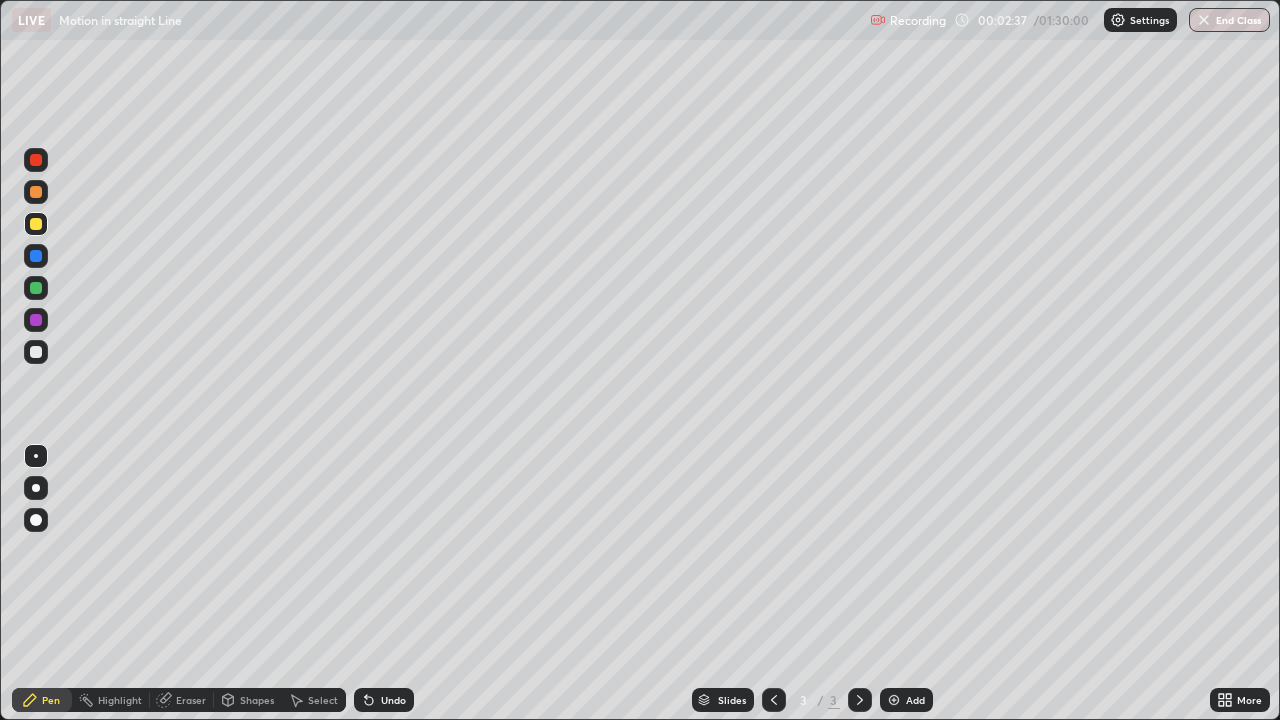 click on "Undo" at bounding box center (393, 700) 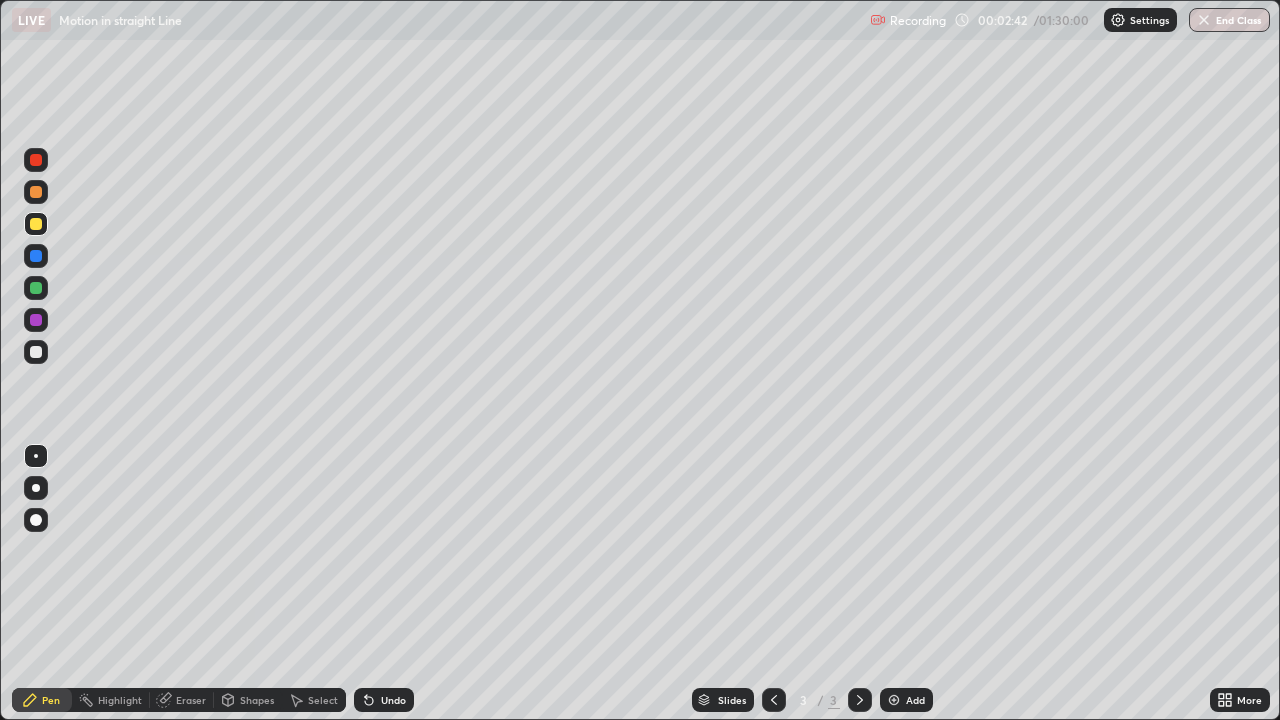 click at bounding box center (36, 192) 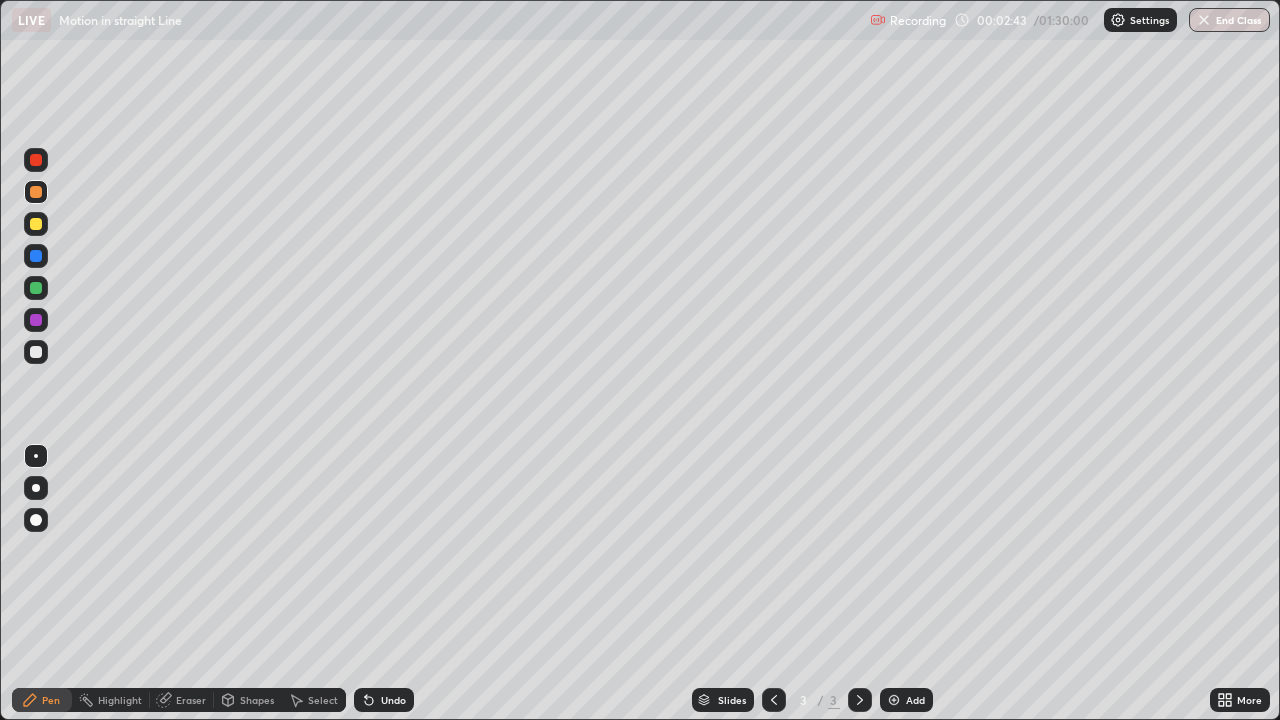 click at bounding box center [36, 192] 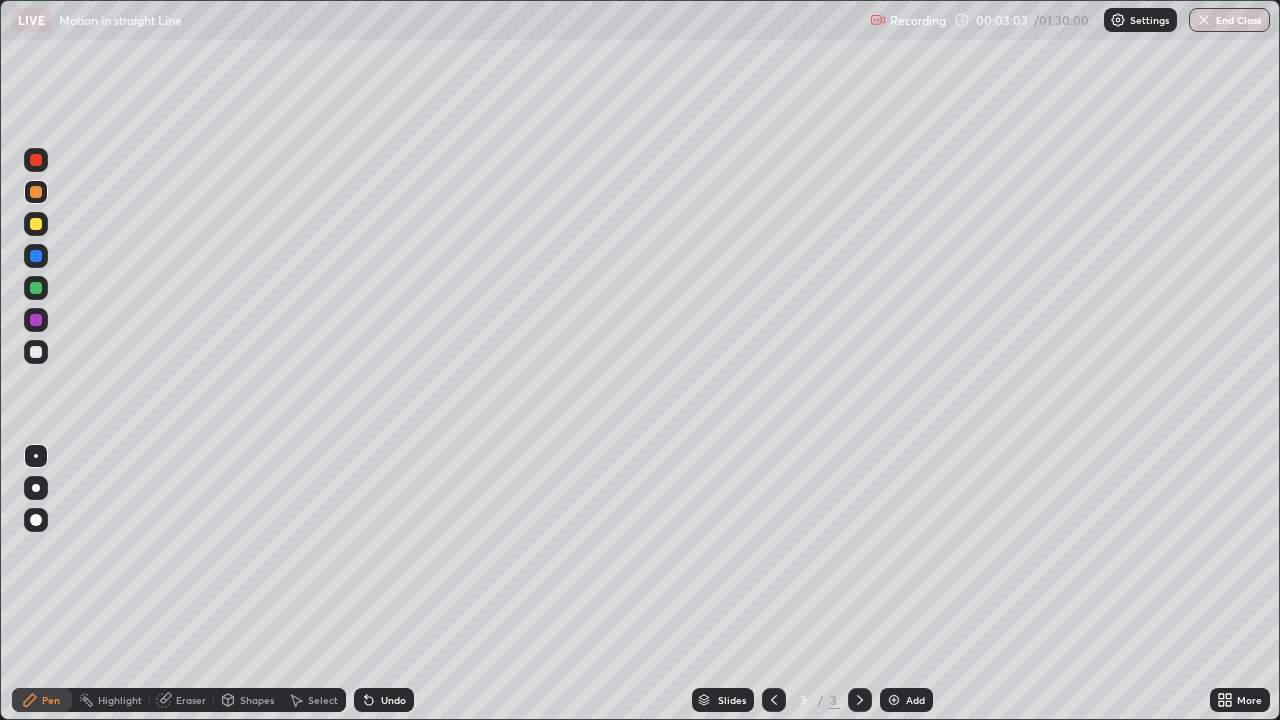 click on "Undo" at bounding box center (384, 700) 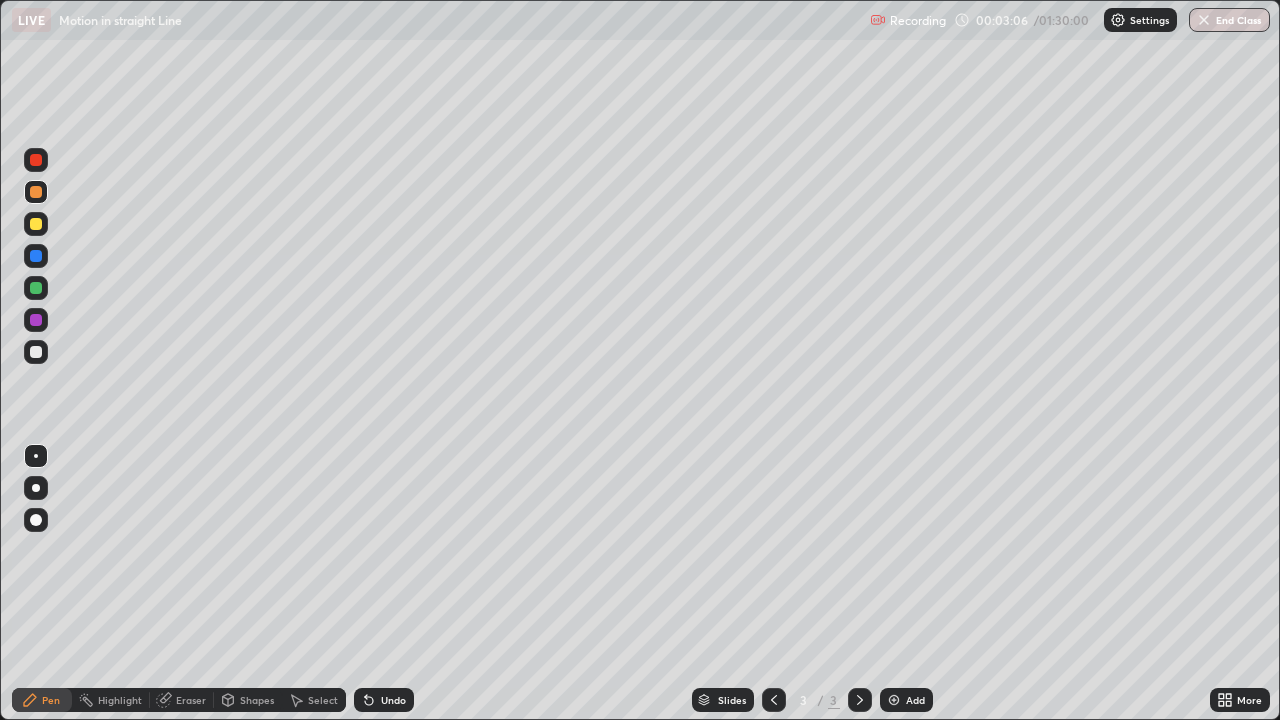 click on "Undo" at bounding box center (393, 700) 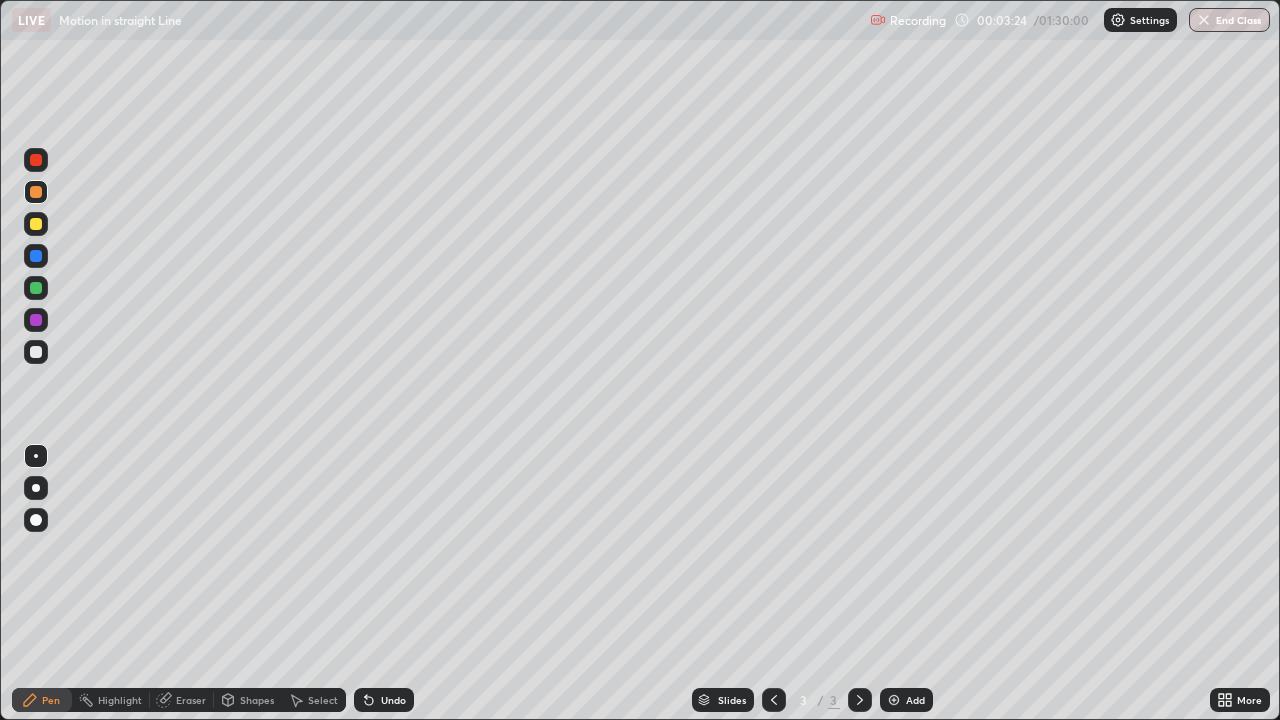 click 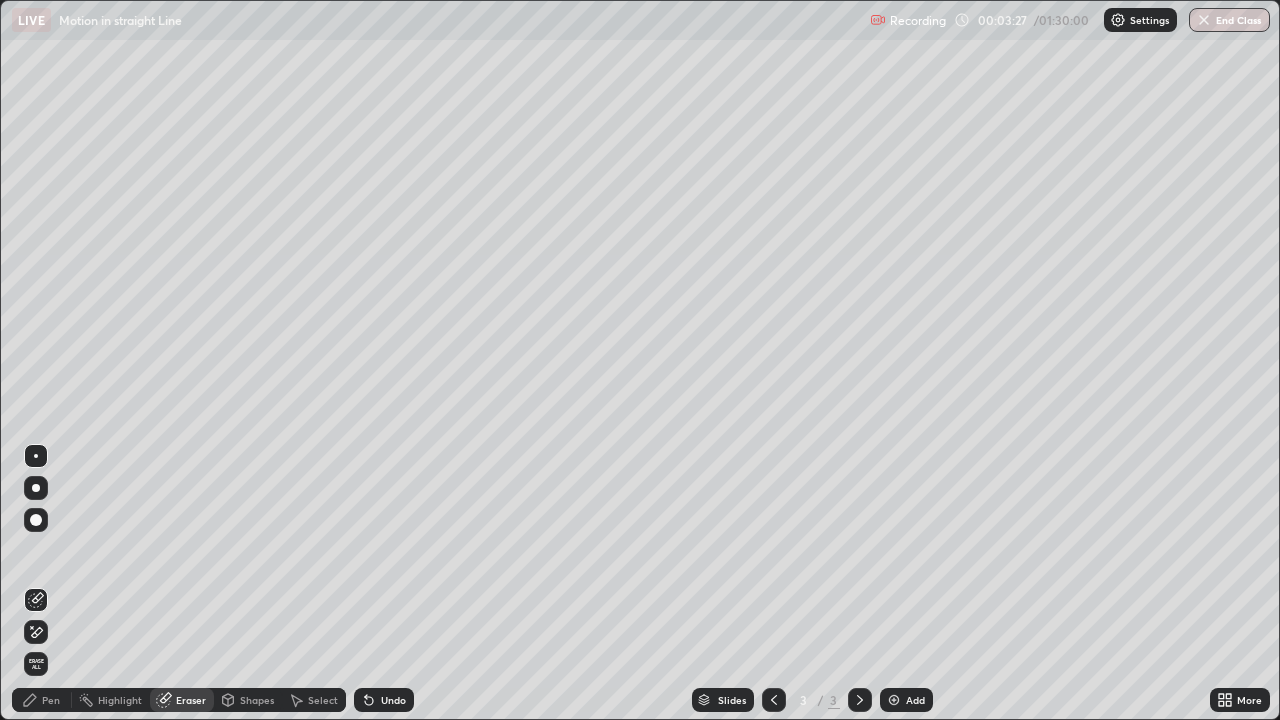 click on "Pen" at bounding box center [51, 700] 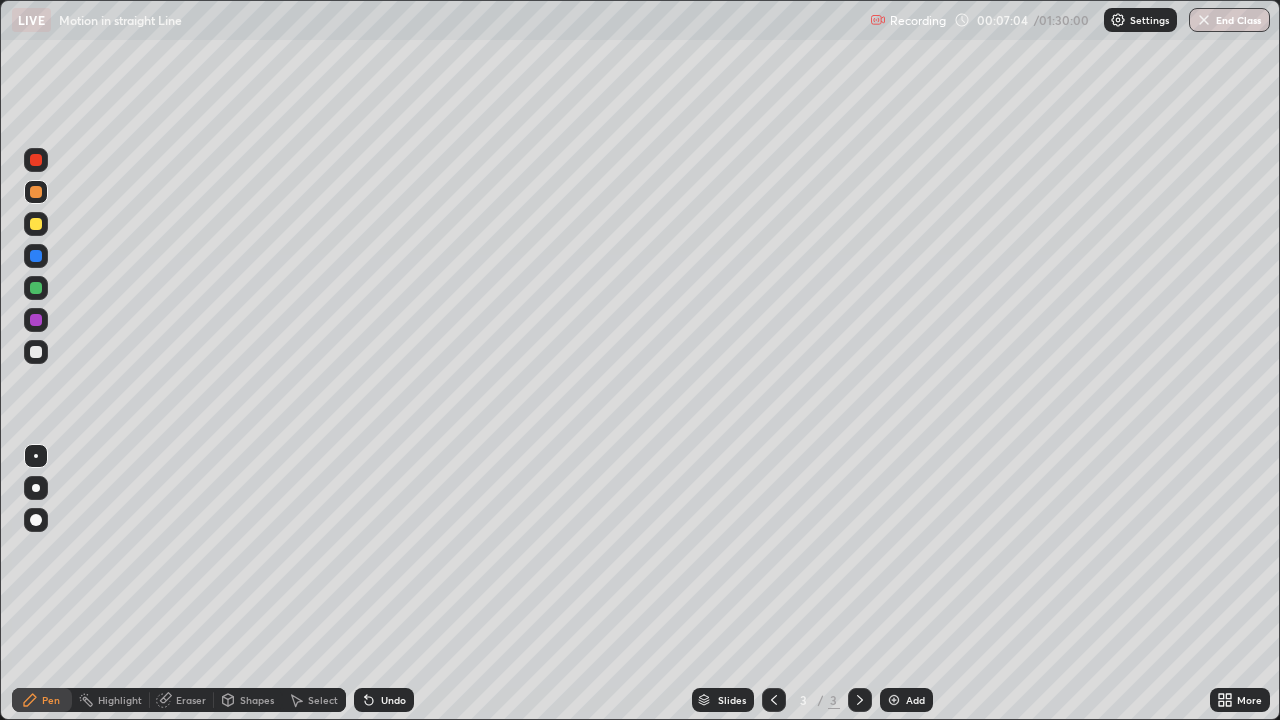 click at bounding box center [894, 700] 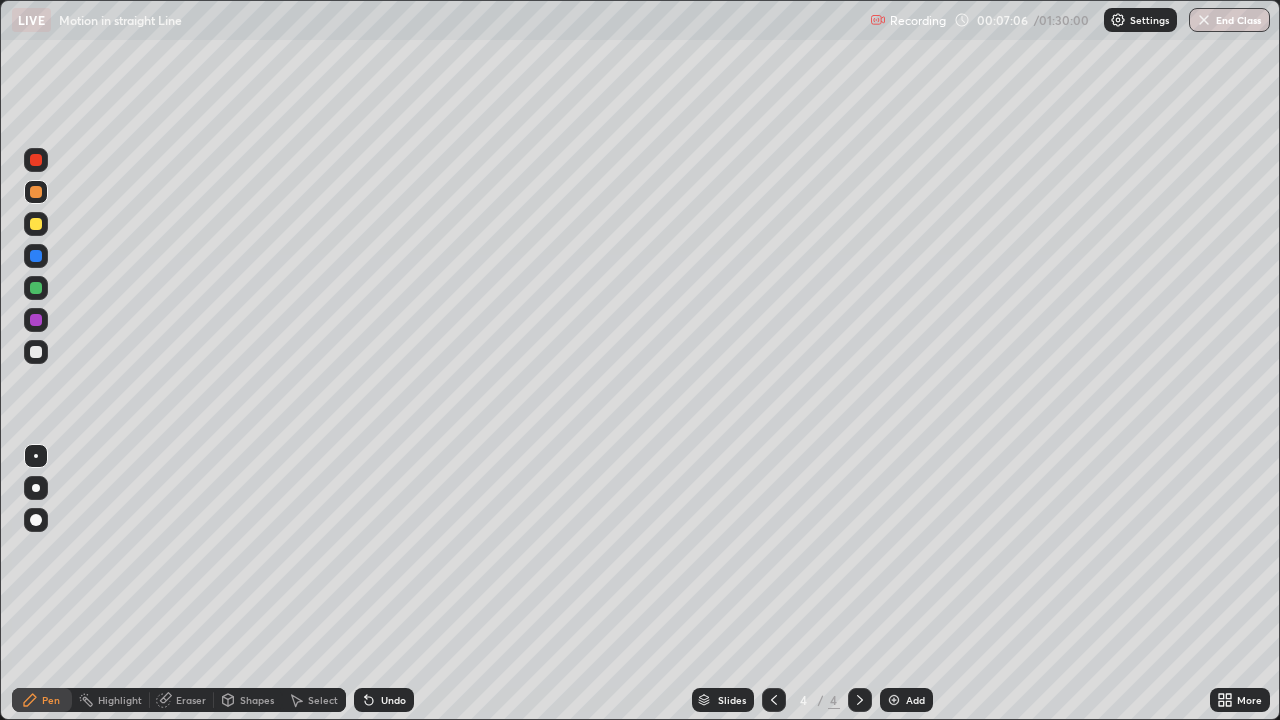 click on "Shapes" at bounding box center (257, 700) 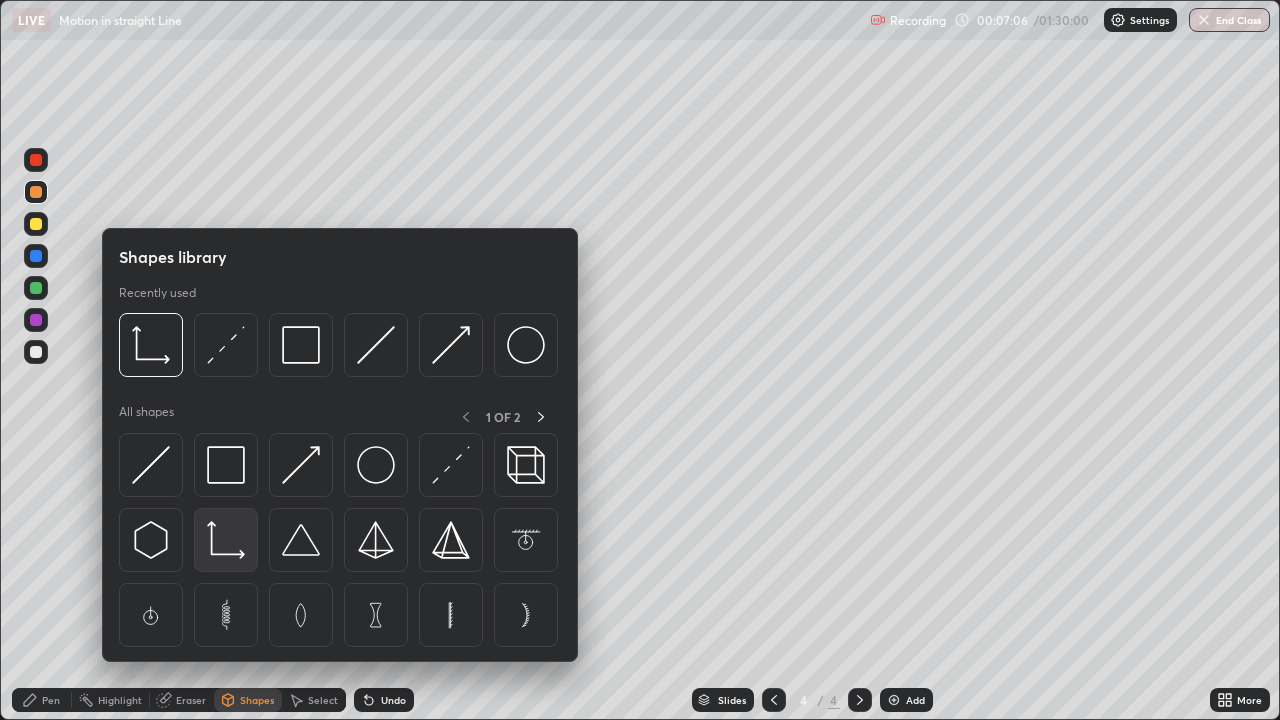 click at bounding box center (226, 540) 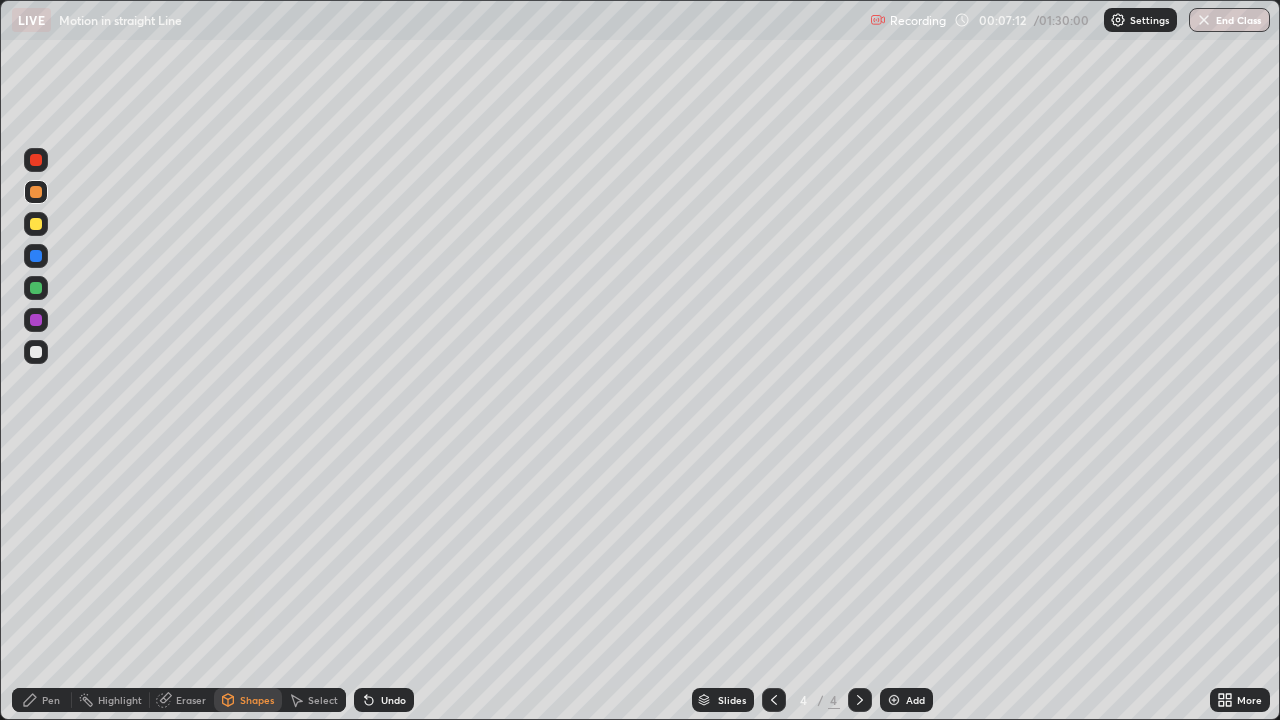 click at bounding box center [36, 352] 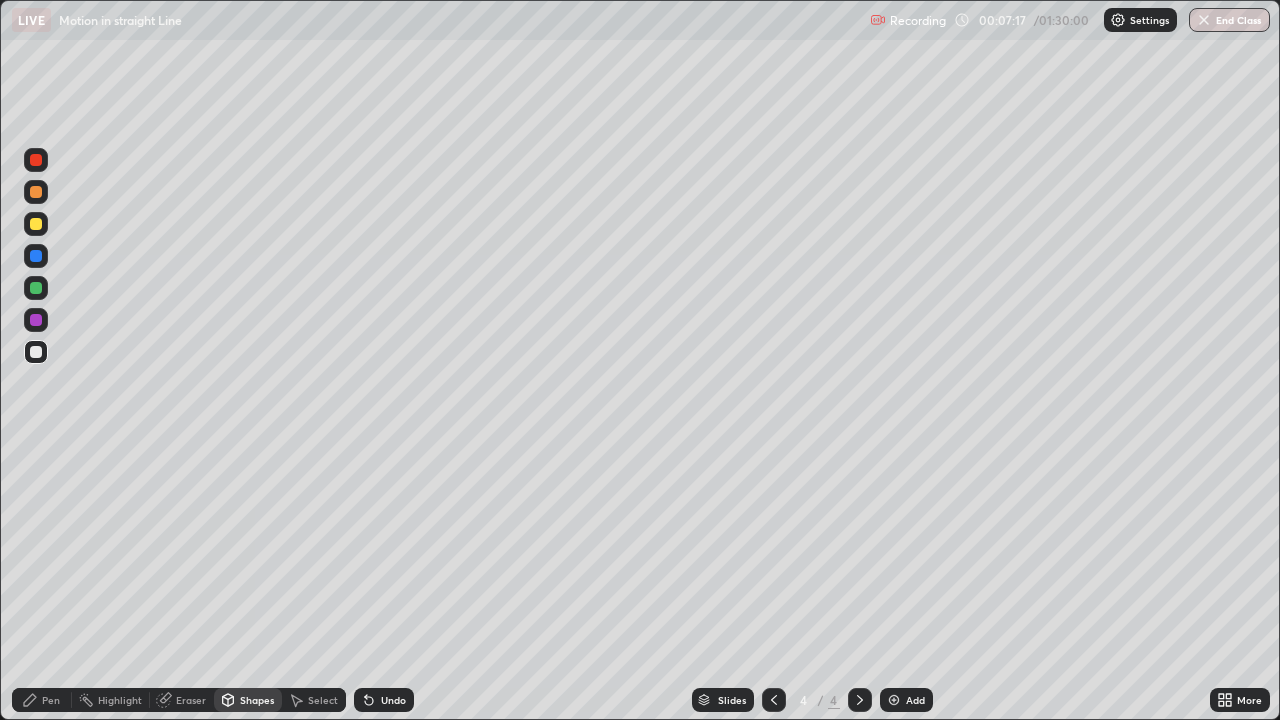 click 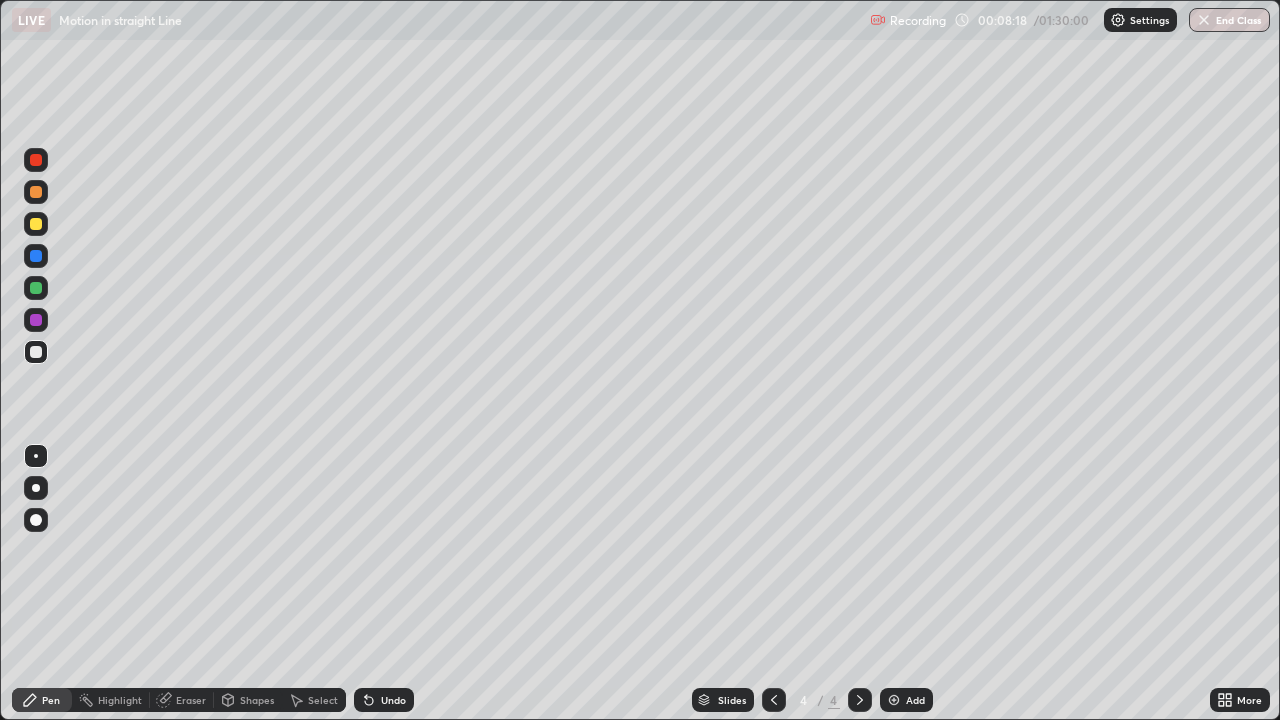 click on "Select" at bounding box center (323, 700) 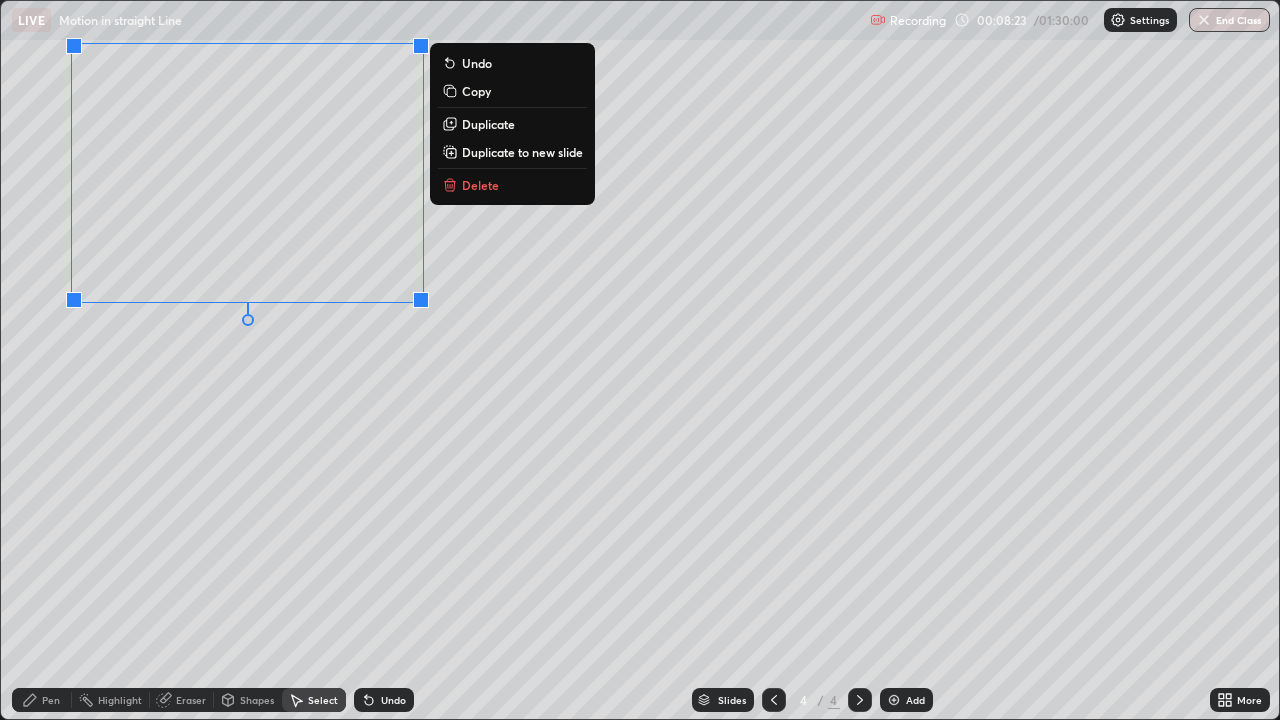click on "Pen" at bounding box center (51, 700) 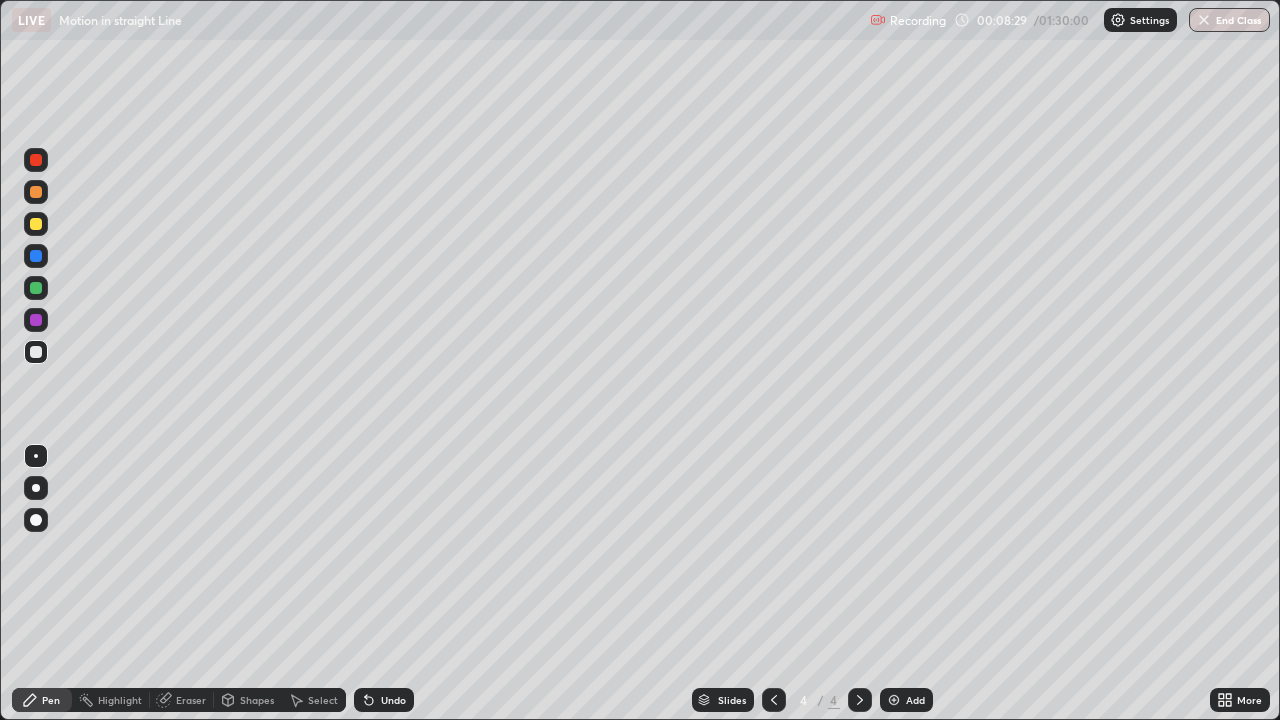 click on "Shapes" at bounding box center (257, 700) 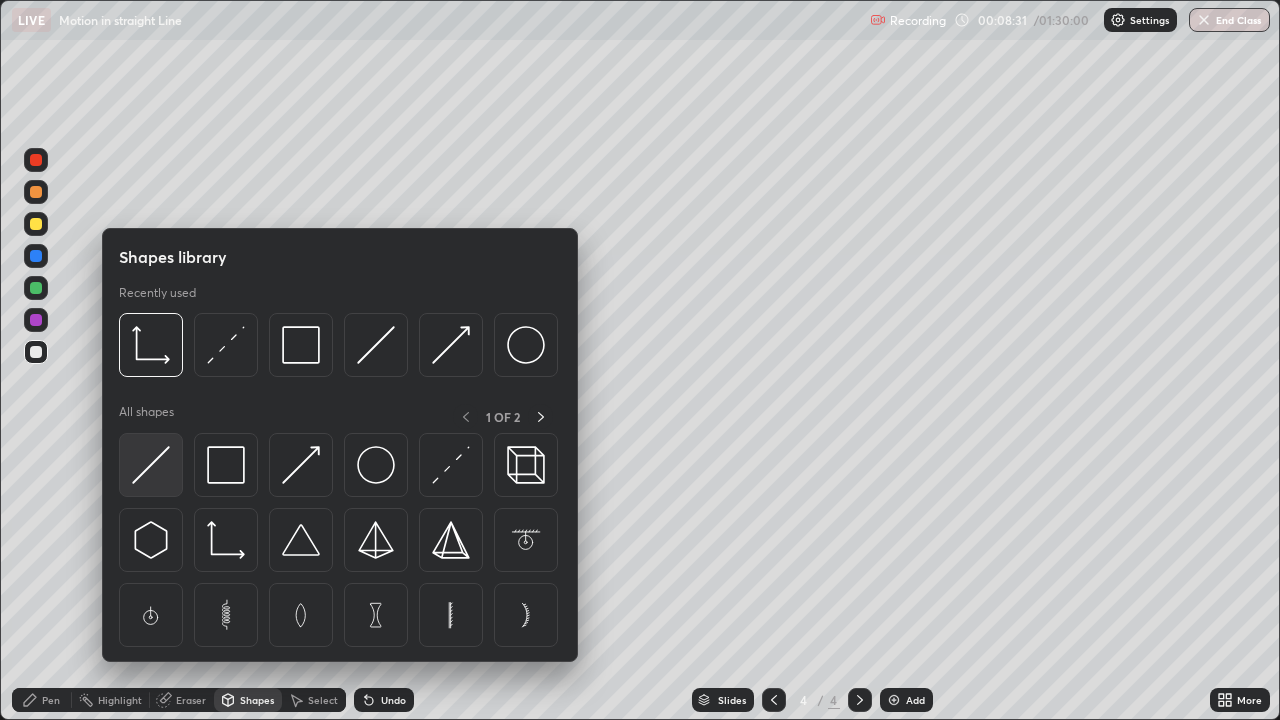 click at bounding box center (151, 465) 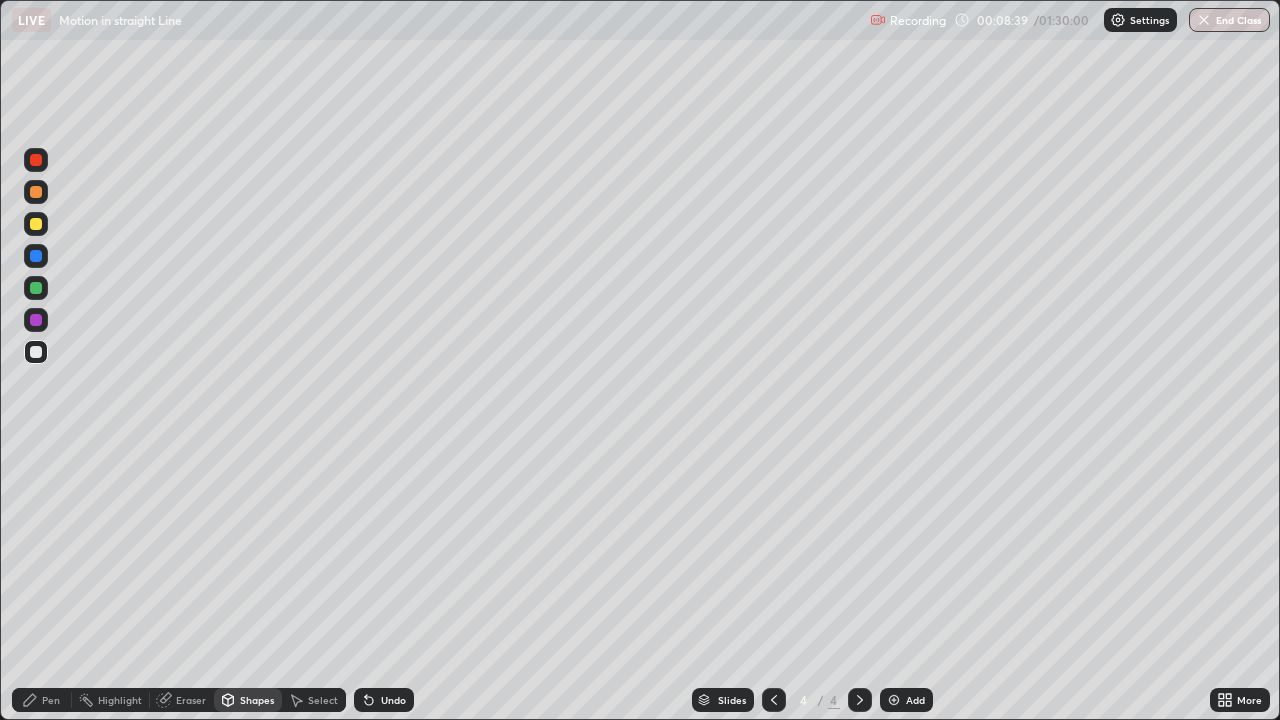 click on "Shapes" at bounding box center (248, 700) 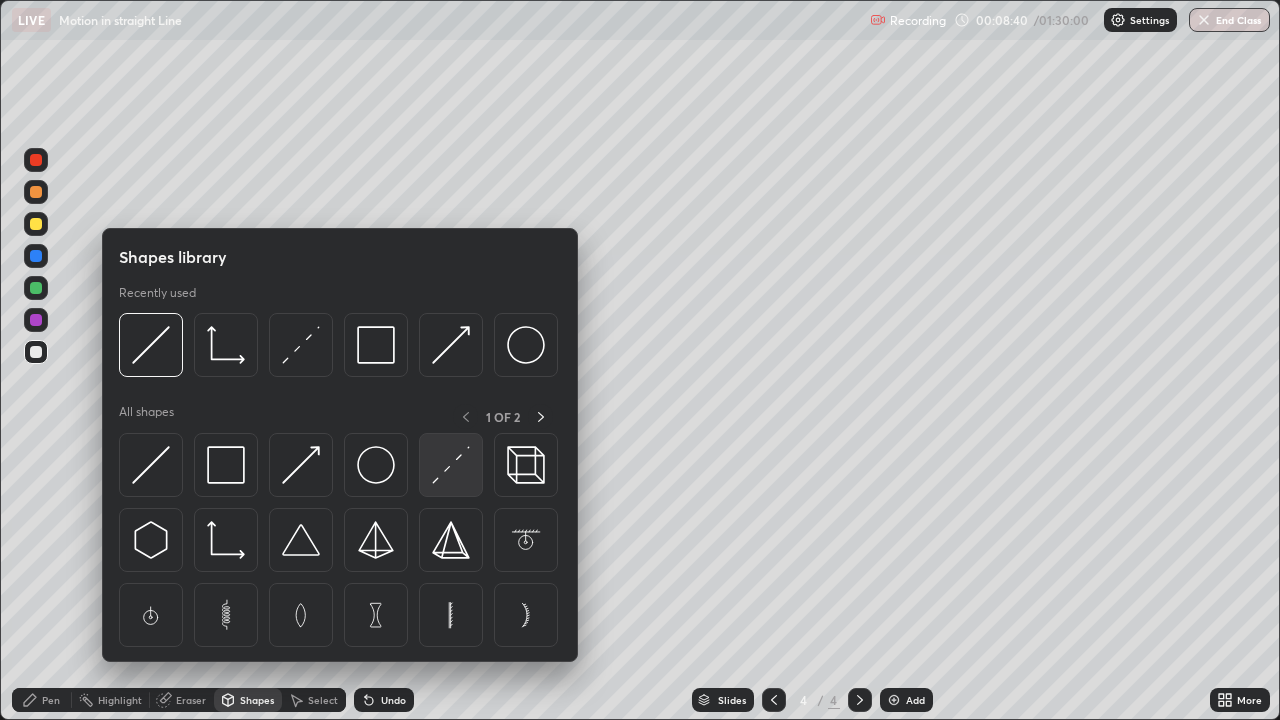 click at bounding box center [451, 465] 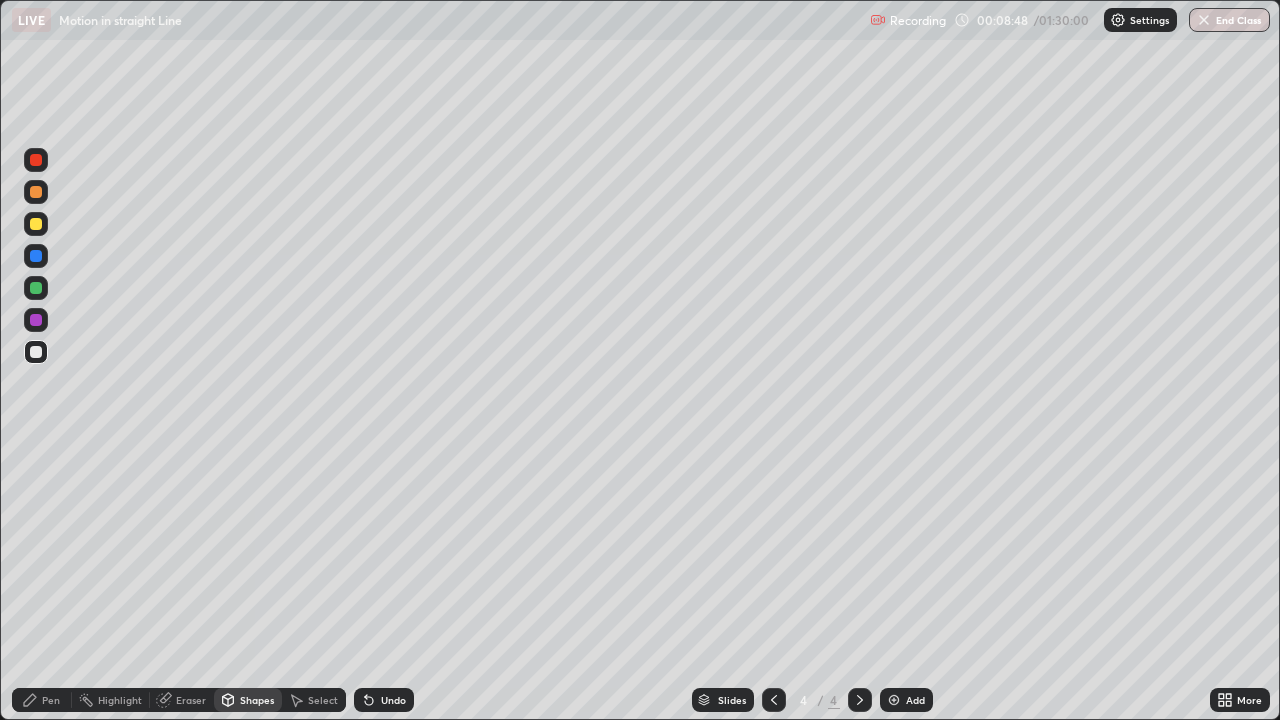 click on "Pen" at bounding box center [42, 700] 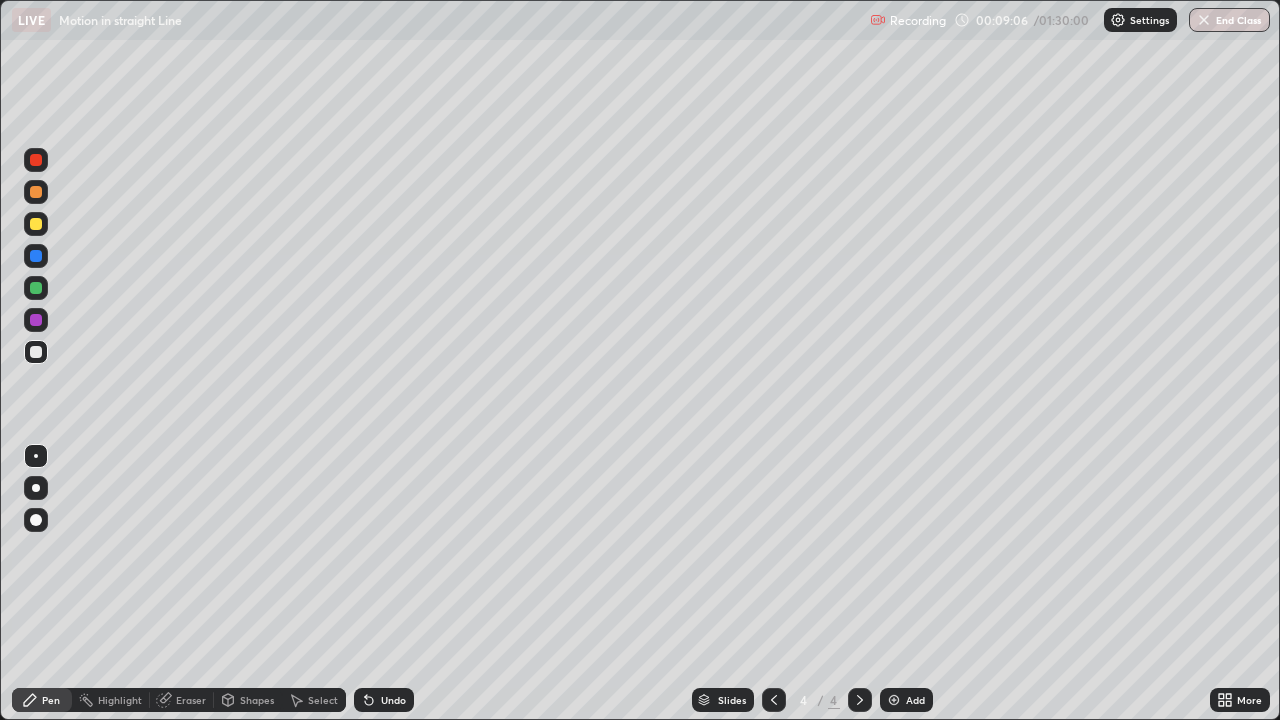 click on "More" at bounding box center (1240, 700) 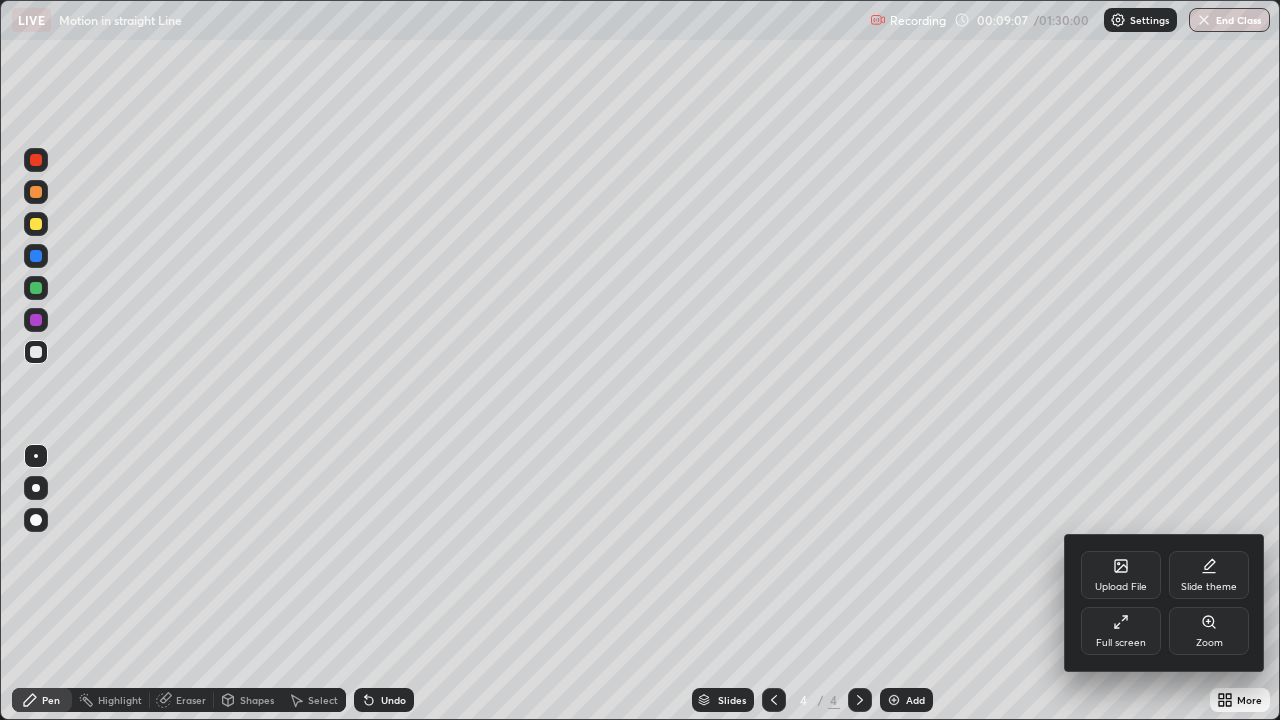 click on "Full screen" at bounding box center [1121, 643] 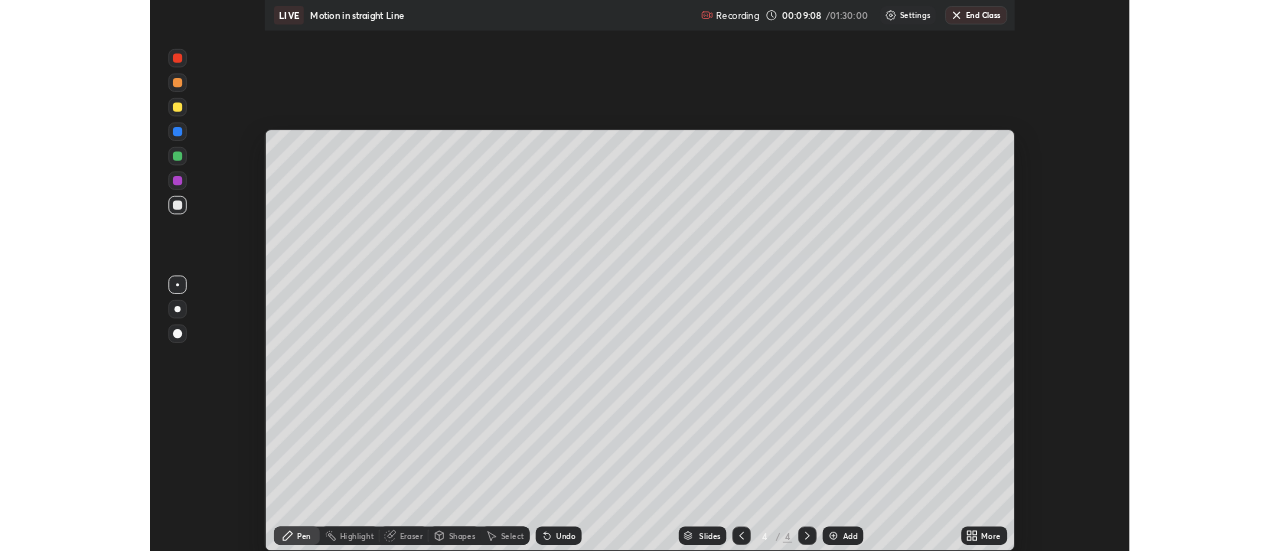scroll, scrollTop: 551, scrollLeft: 1280, axis: both 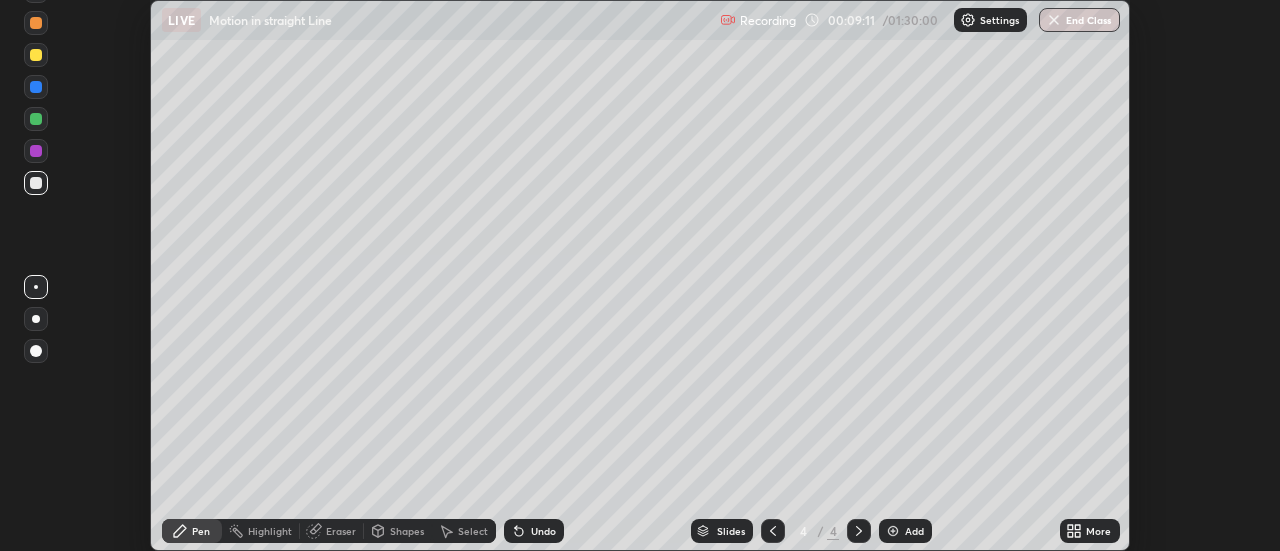 click on "Setting up your live class" at bounding box center [640, 275] 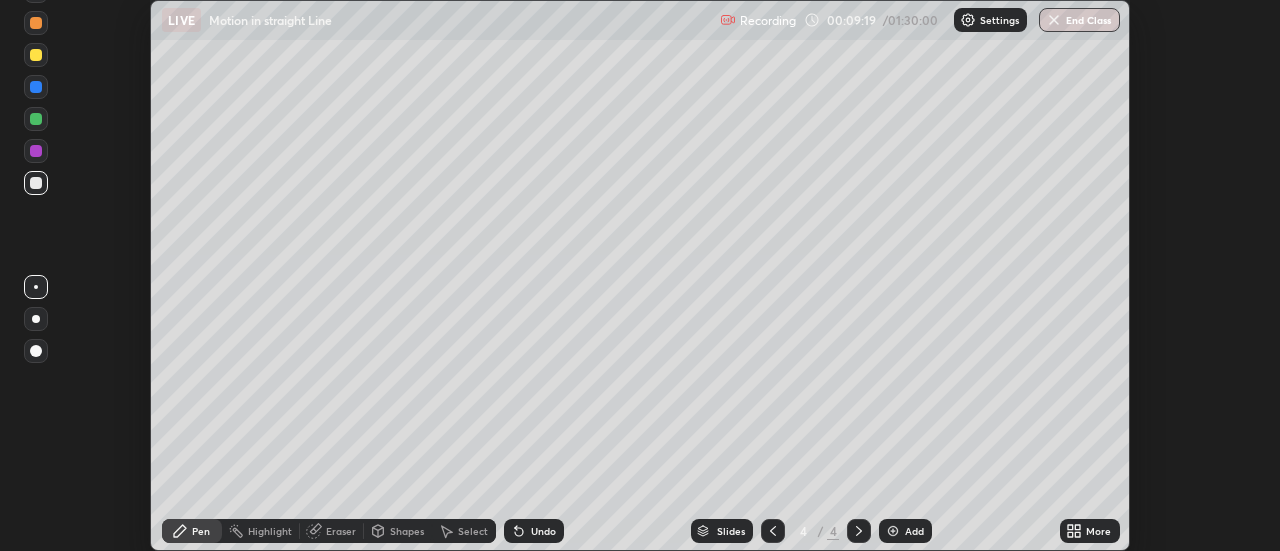 click at bounding box center [36, 119] 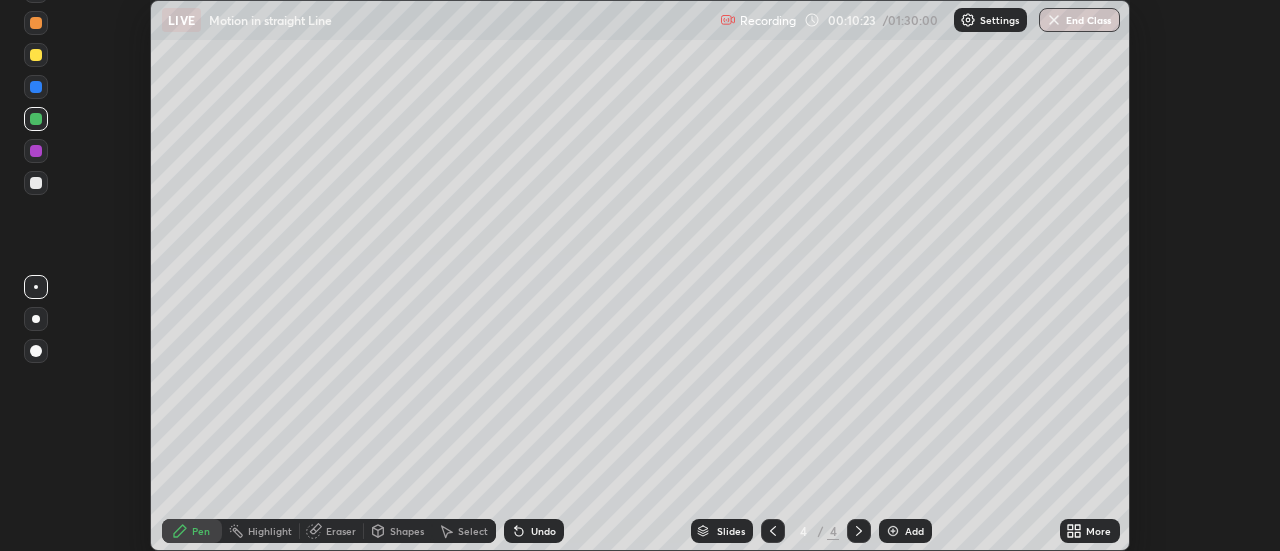 click at bounding box center (36, 151) 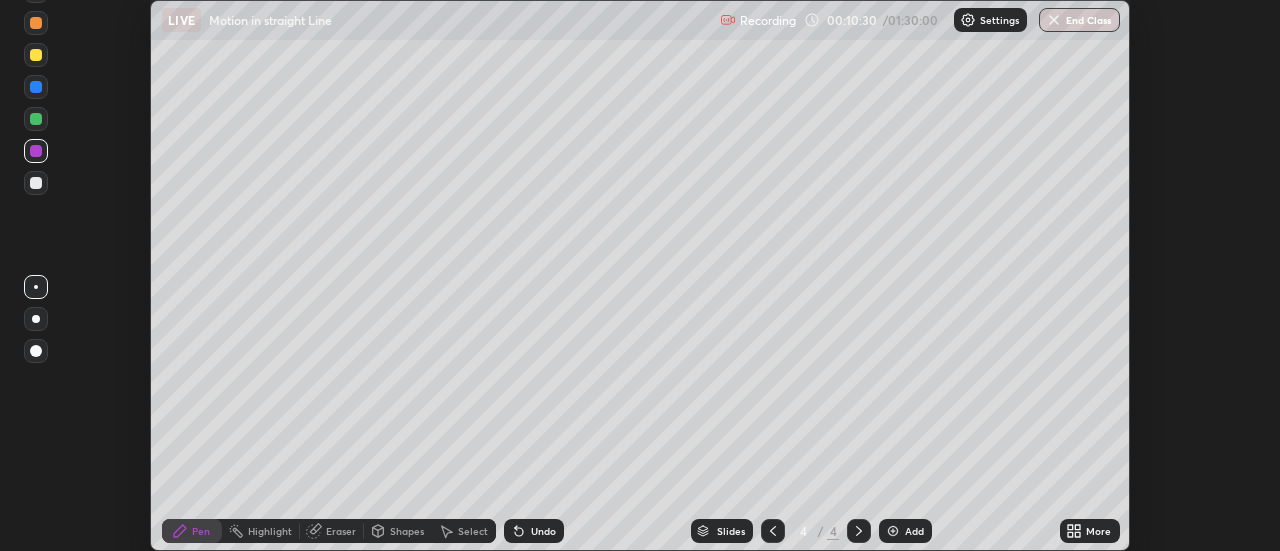 click at bounding box center [36, 55] 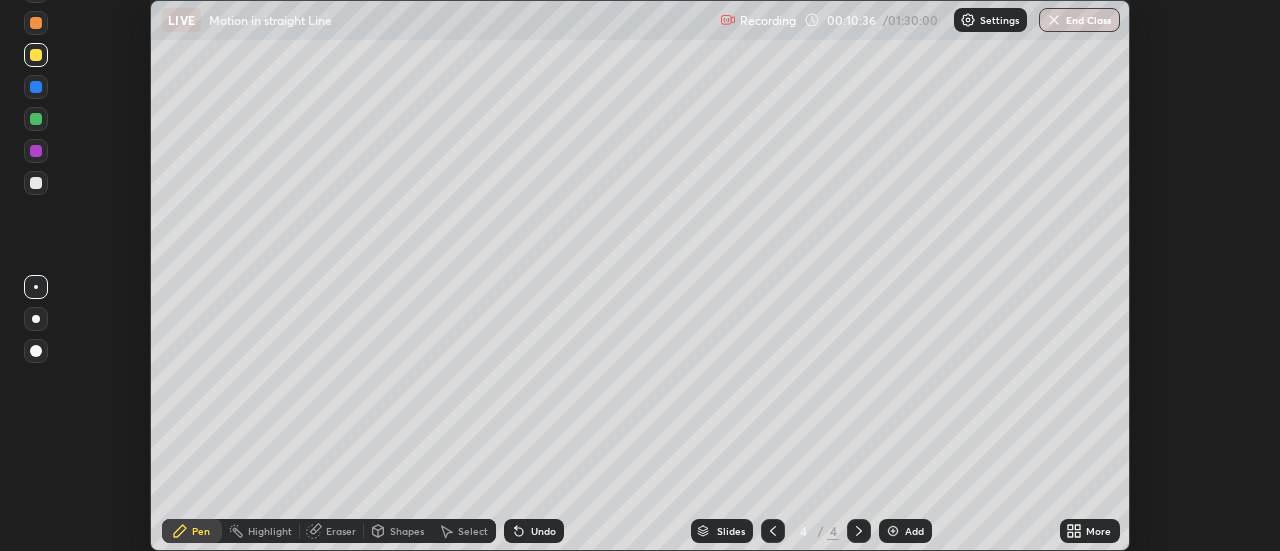 click at bounding box center (36, 183) 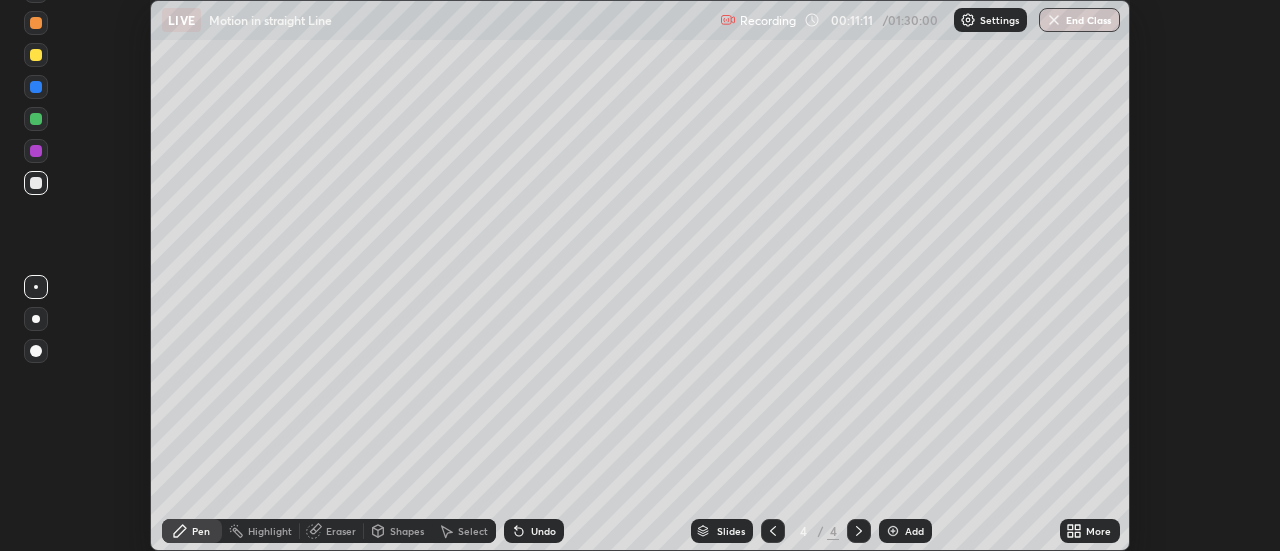 click on "Undo" at bounding box center (543, 531) 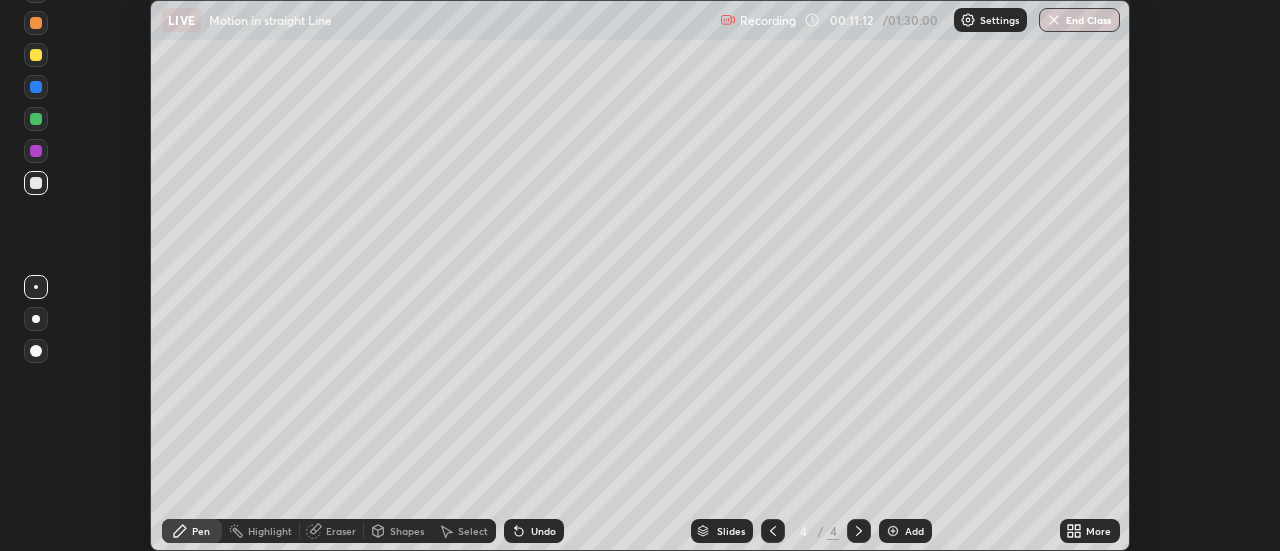 click on "Undo" at bounding box center [534, 531] 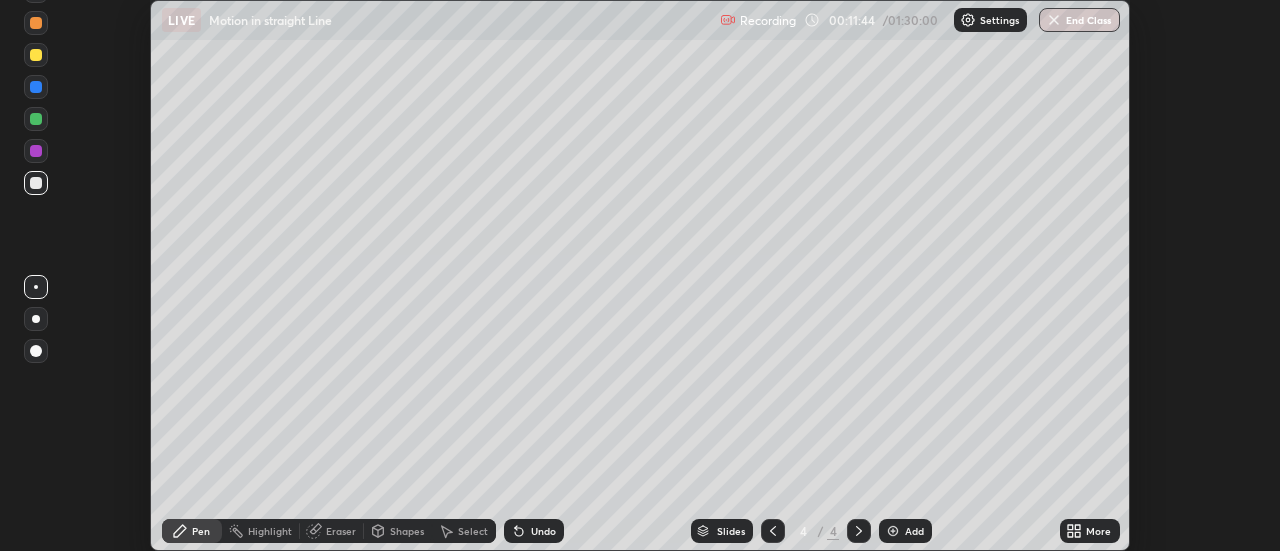 click at bounding box center (36, 151) 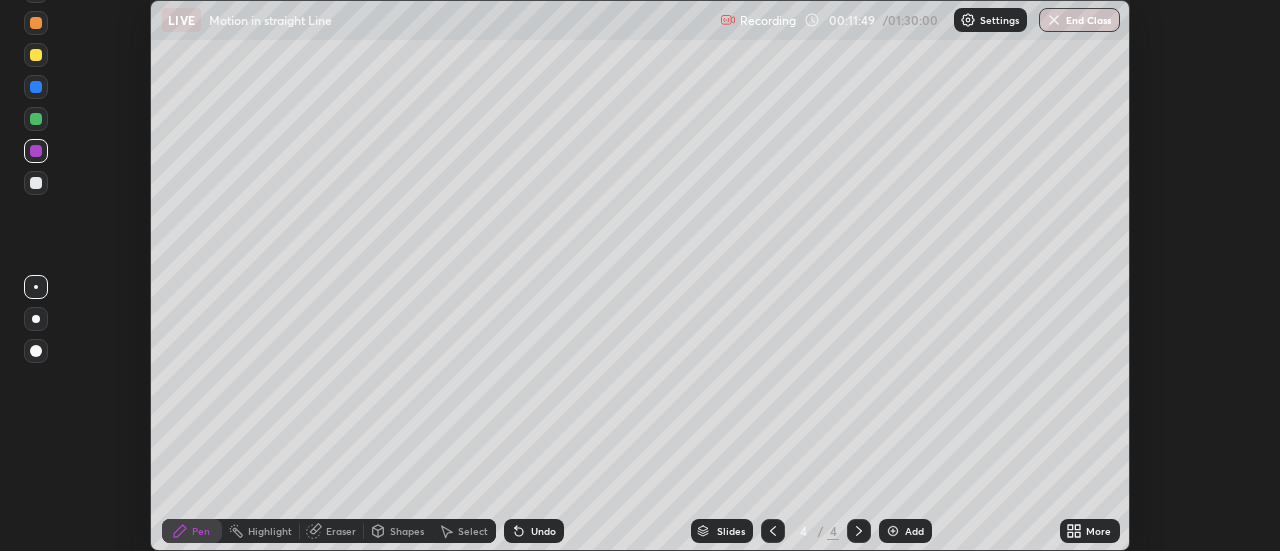 click on "Undo" at bounding box center [543, 531] 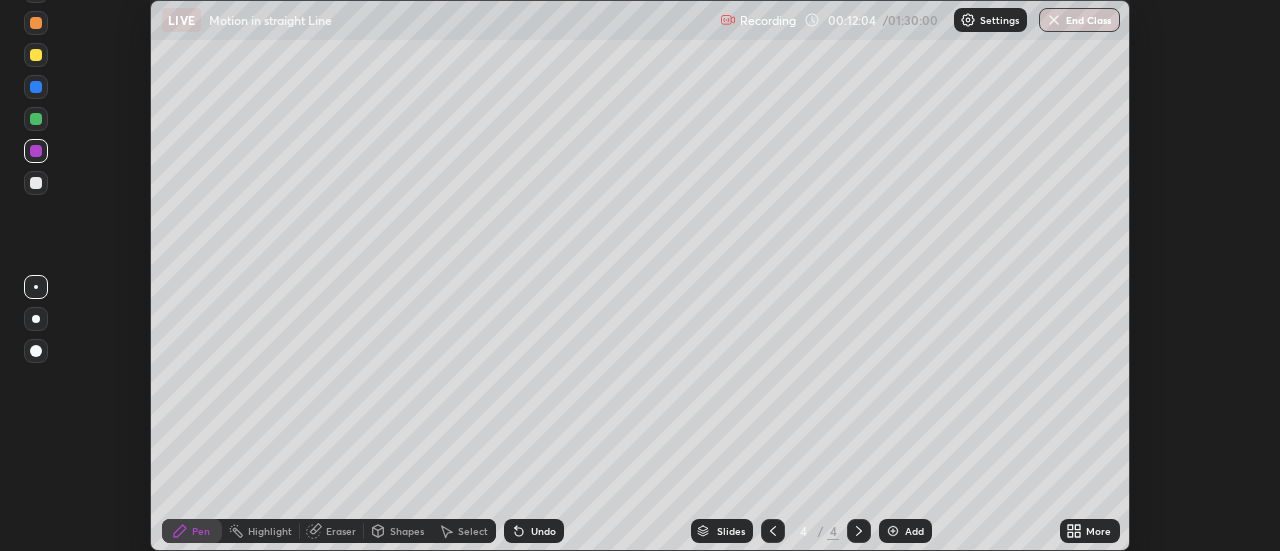 click on "Undo" at bounding box center [534, 531] 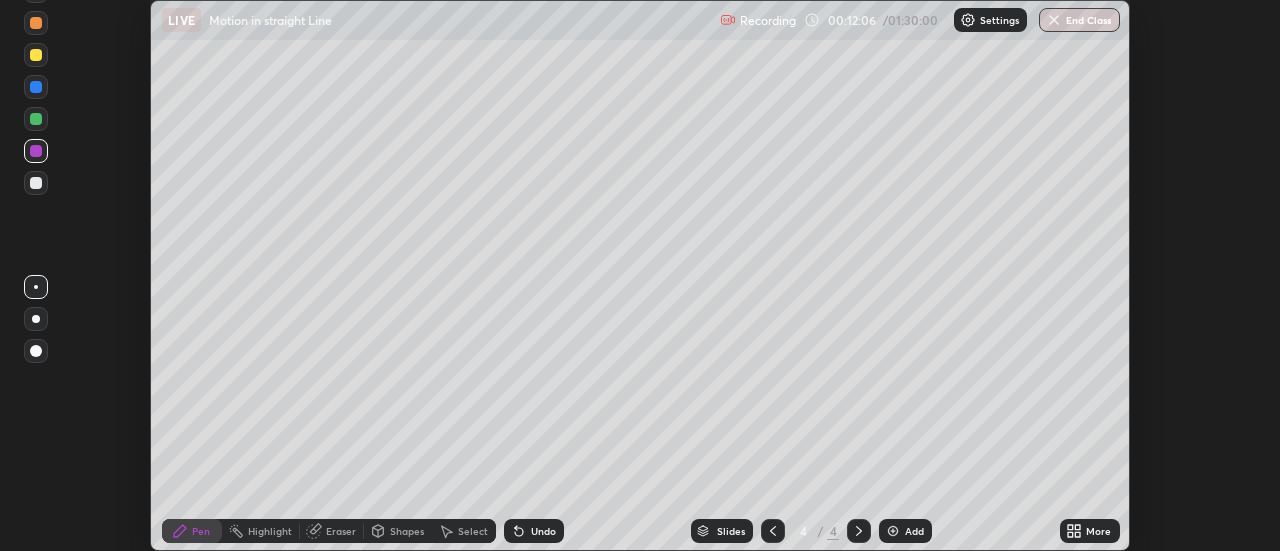 click on "Eraser" at bounding box center [341, 531] 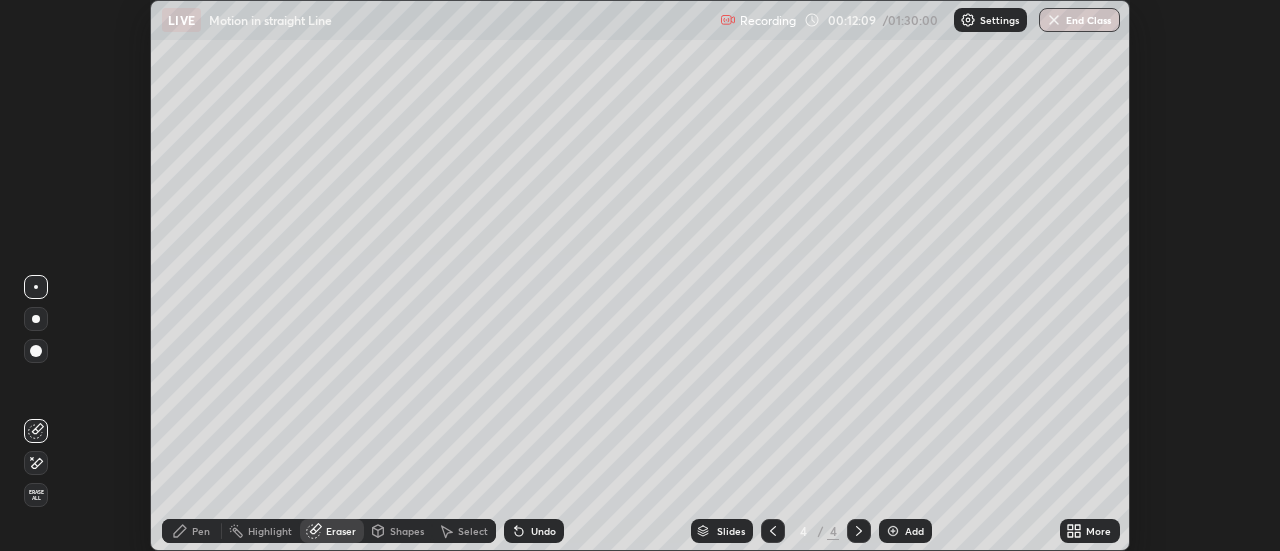 click on "Pen" at bounding box center (192, 531) 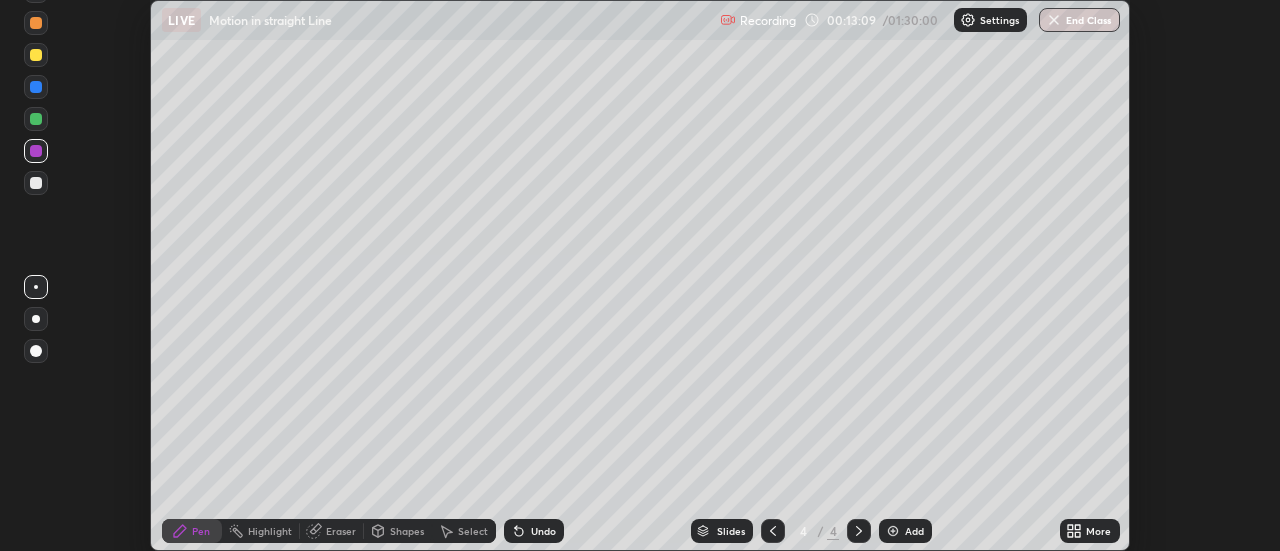 click on "Undo" at bounding box center [534, 531] 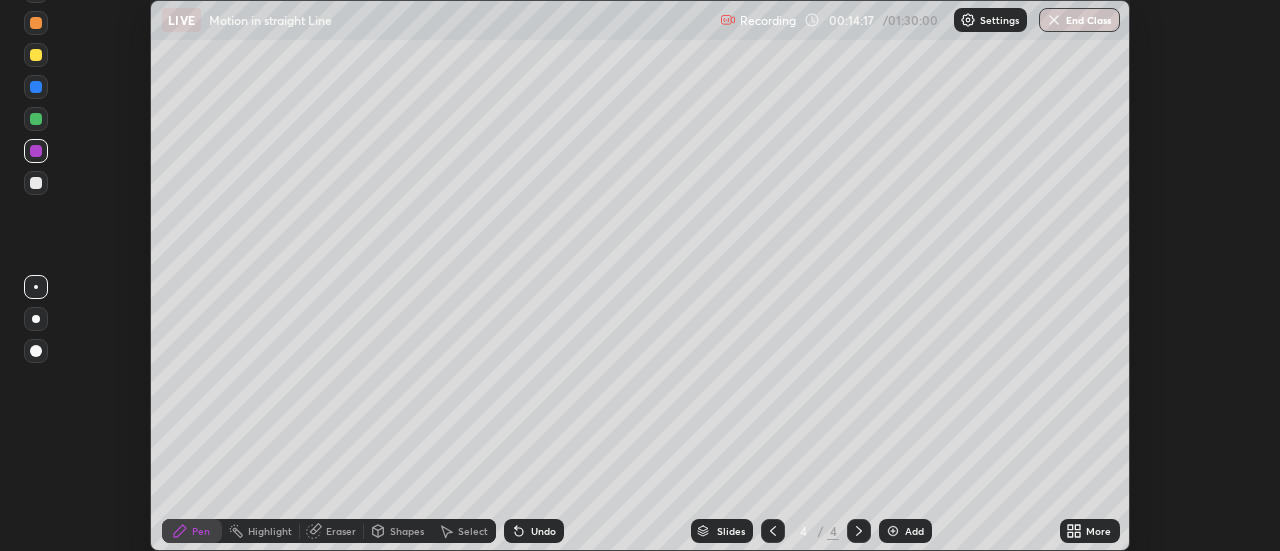 click on "Select" at bounding box center [473, 531] 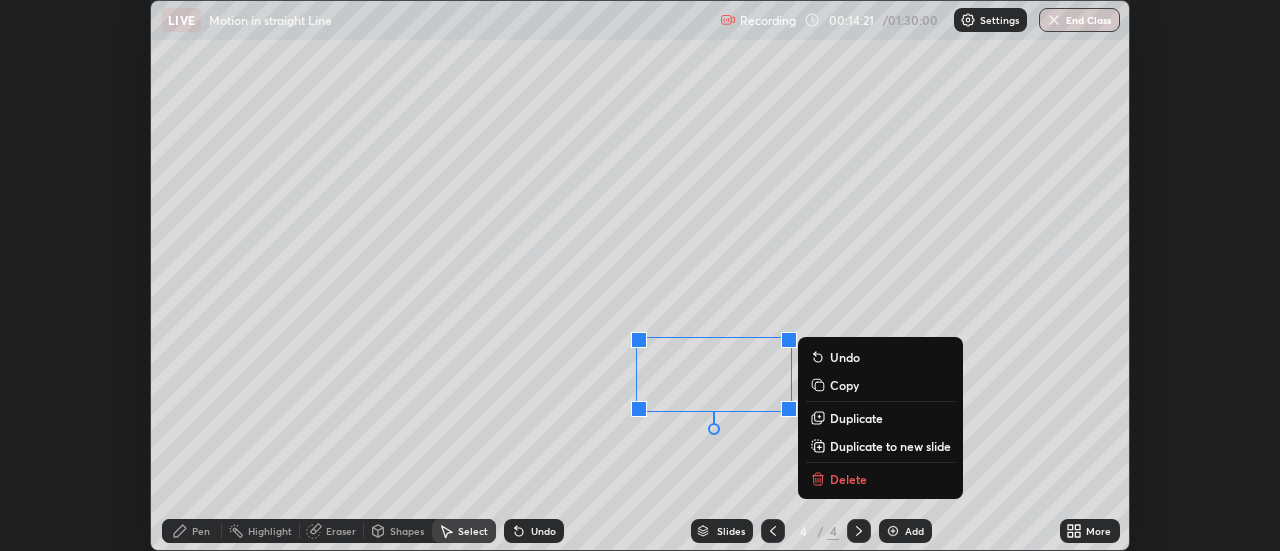 click on "0 ° Undo Copy Duplicate Duplicate to new slide Delete" at bounding box center (640, 275) 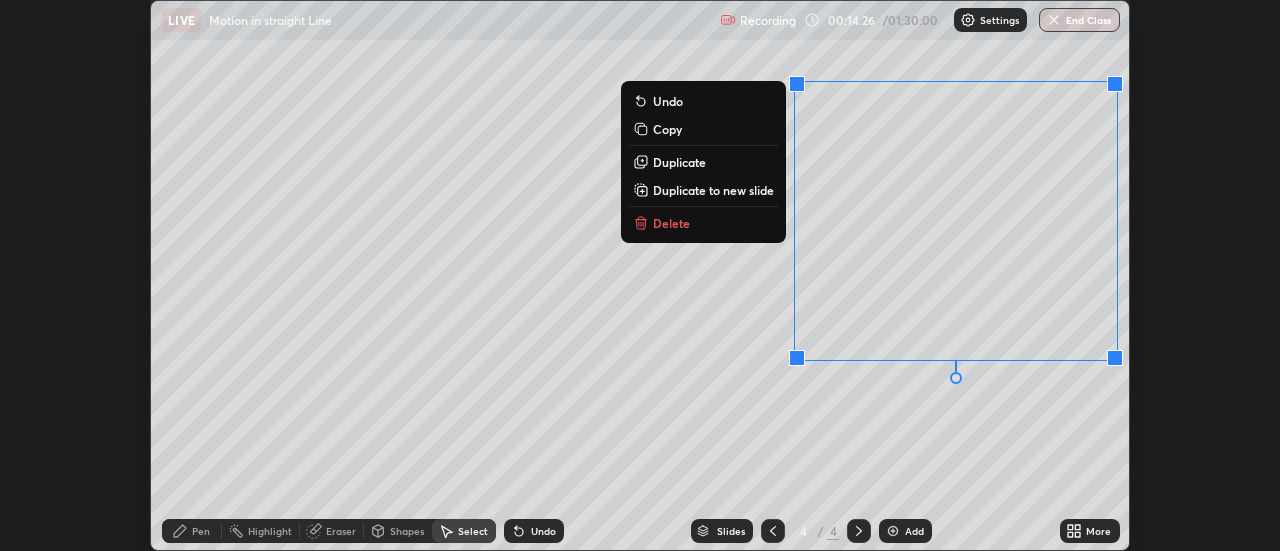 click on "0 ° Undo Copy Duplicate Duplicate to new slide Delete" at bounding box center (640, 275) 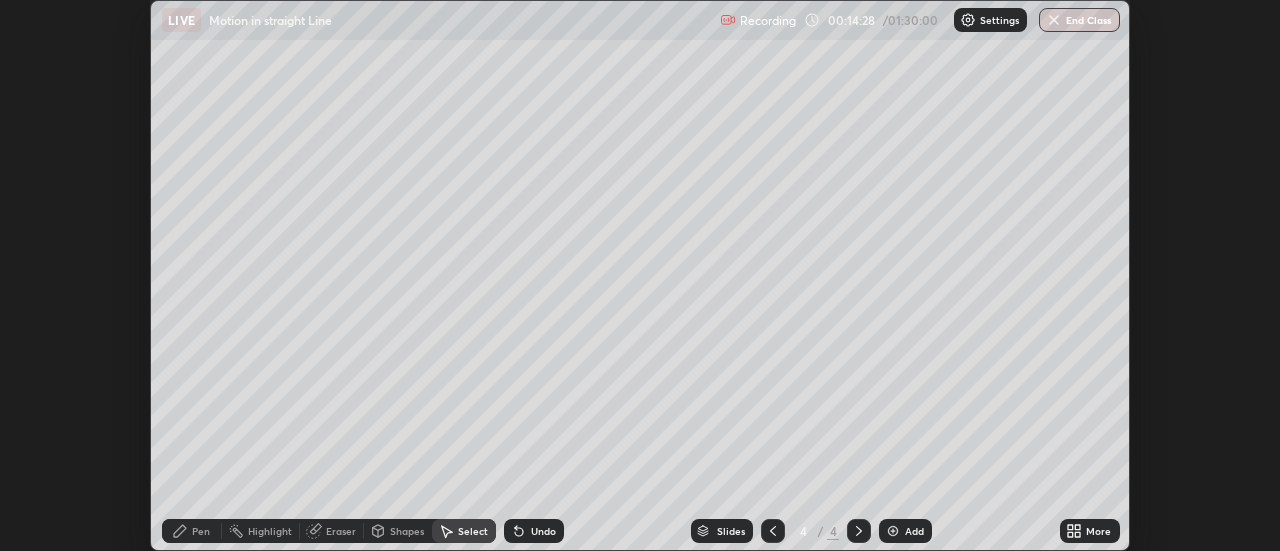 click on "Pen" at bounding box center [201, 531] 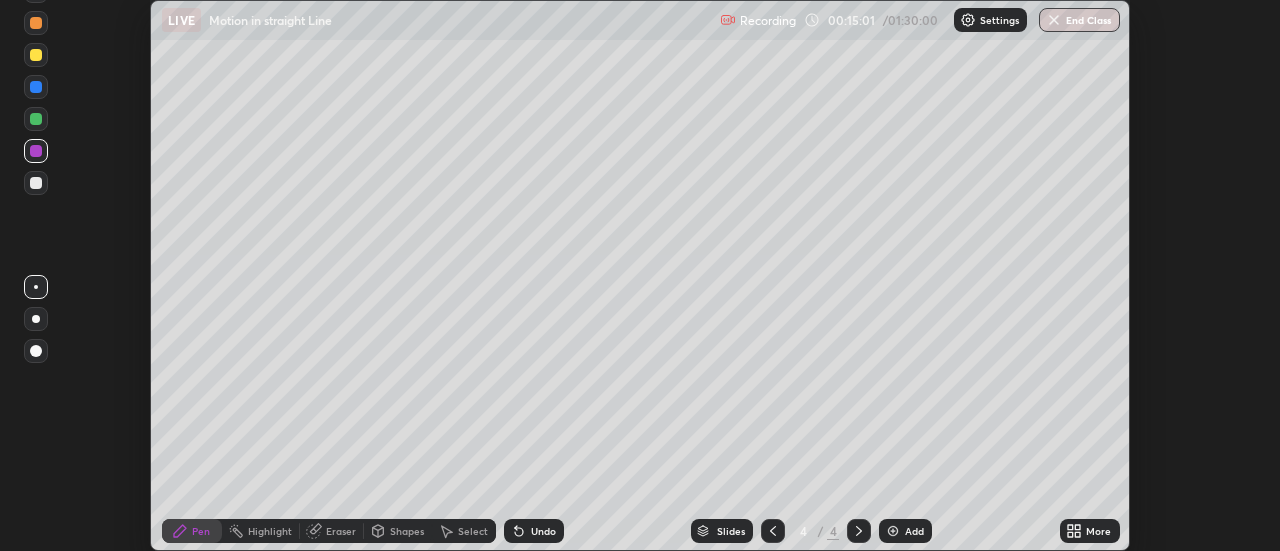 click on "More" at bounding box center [1098, 531] 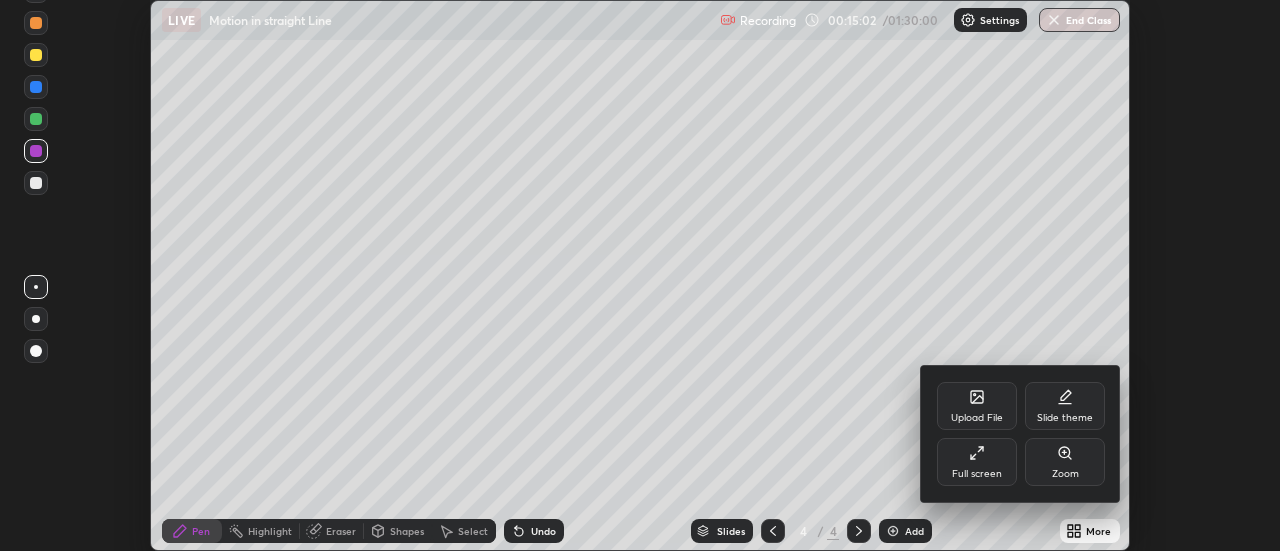 click on "Full screen" at bounding box center [977, 462] 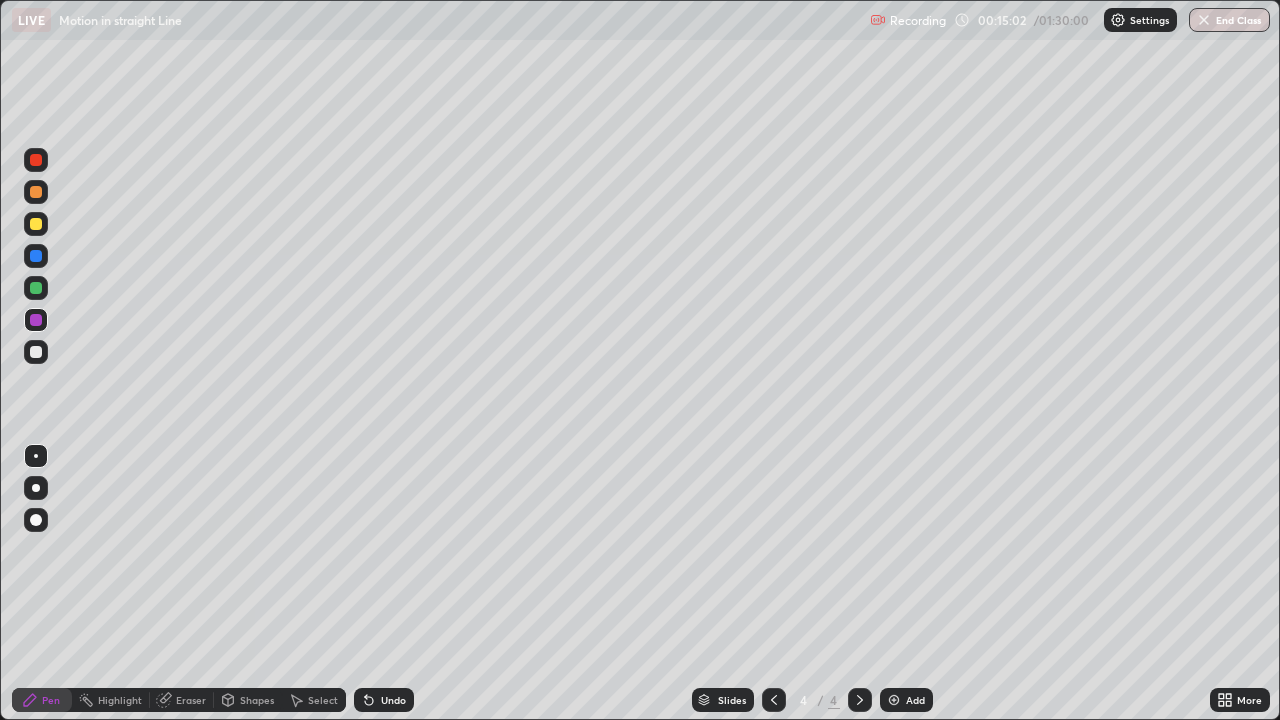 scroll, scrollTop: 99280, scrollLeft: 98720, axis: both 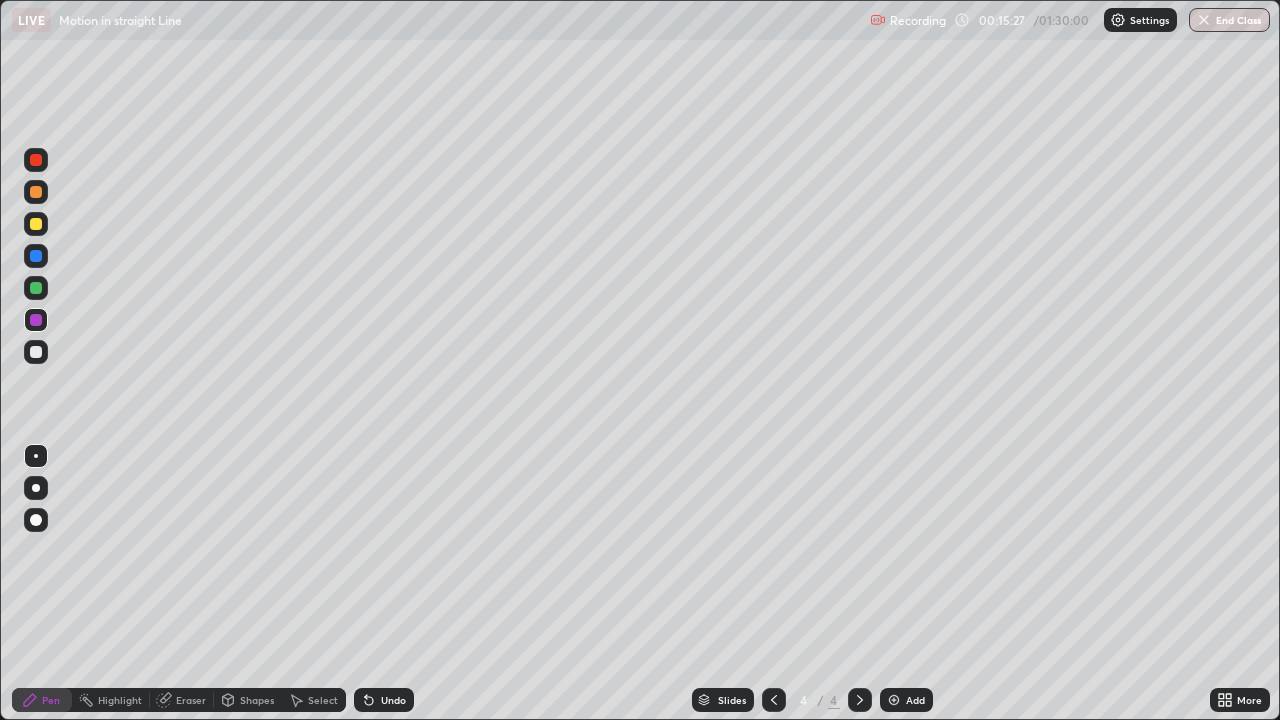 click at bounding box center [36, 288] 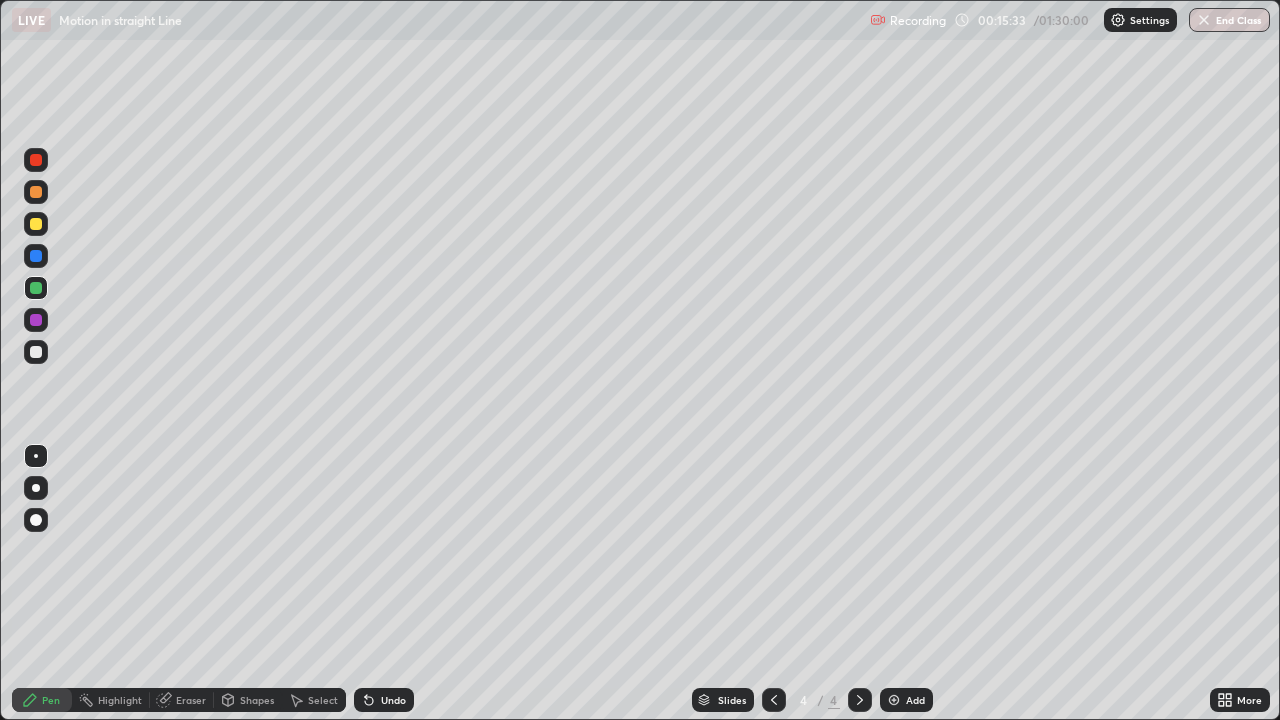 click on "Undo" at bounding box center (384, 700) 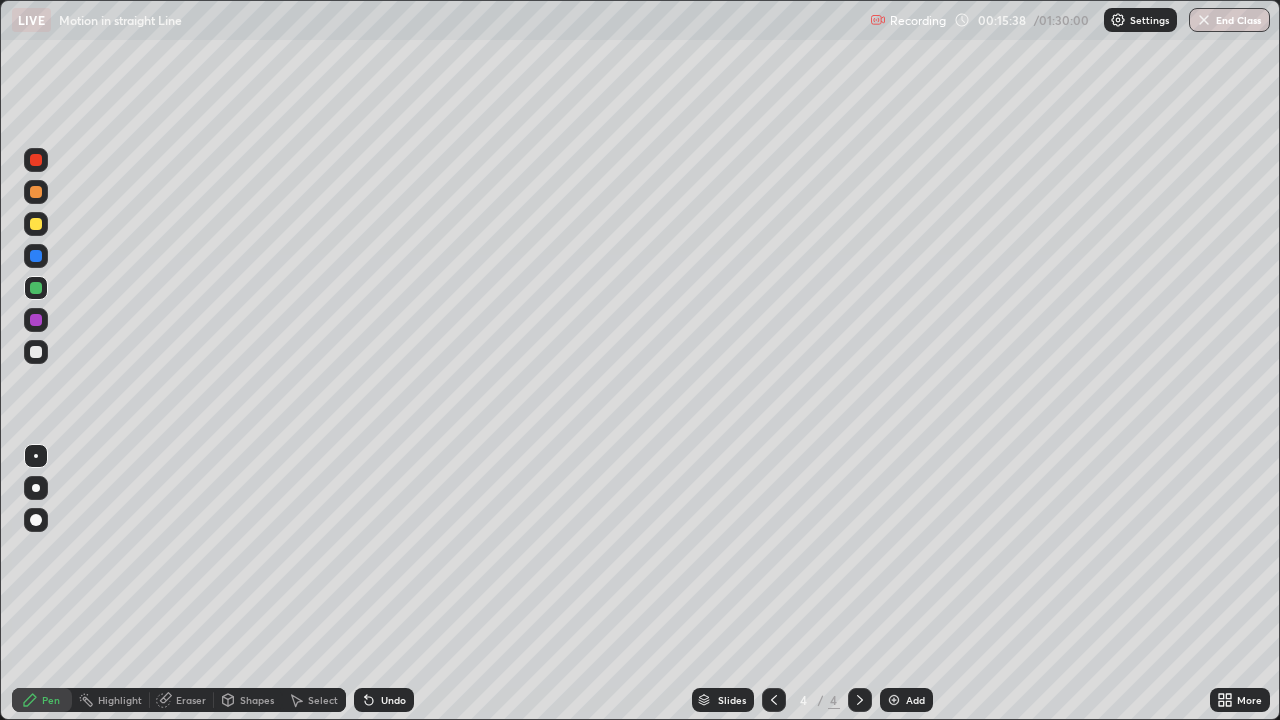 click at bounding box center (36, 224) 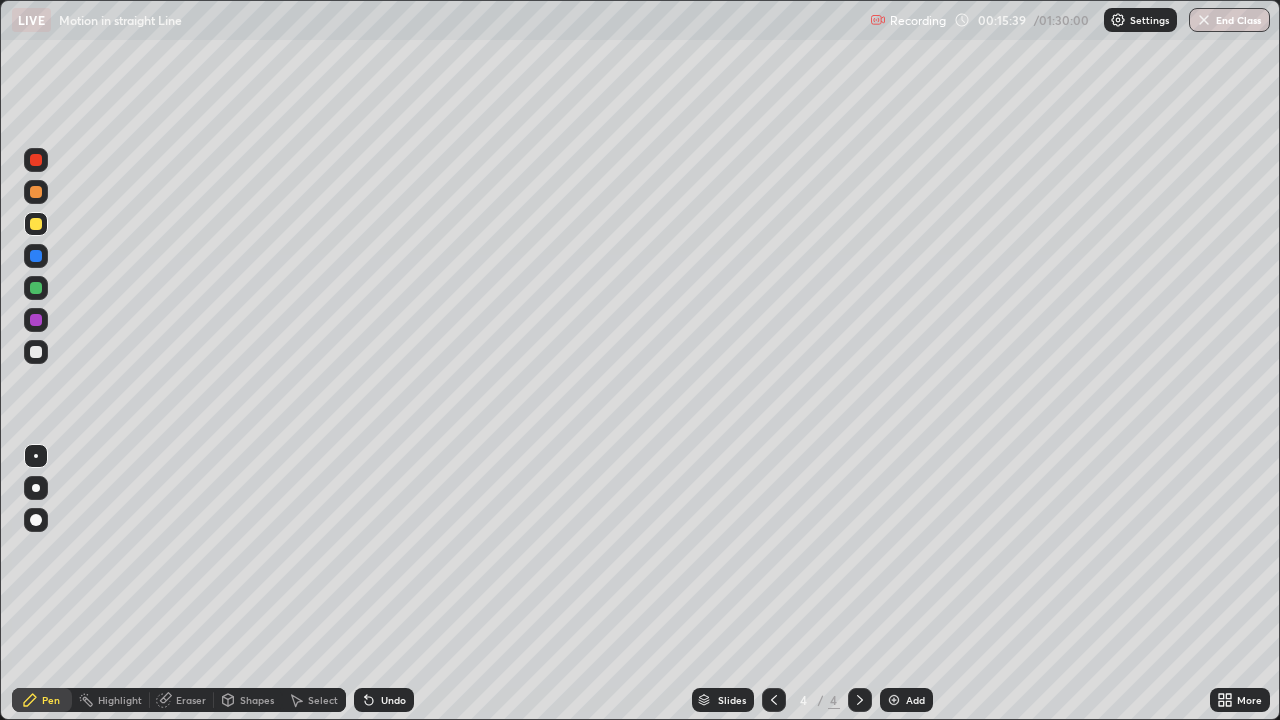 click 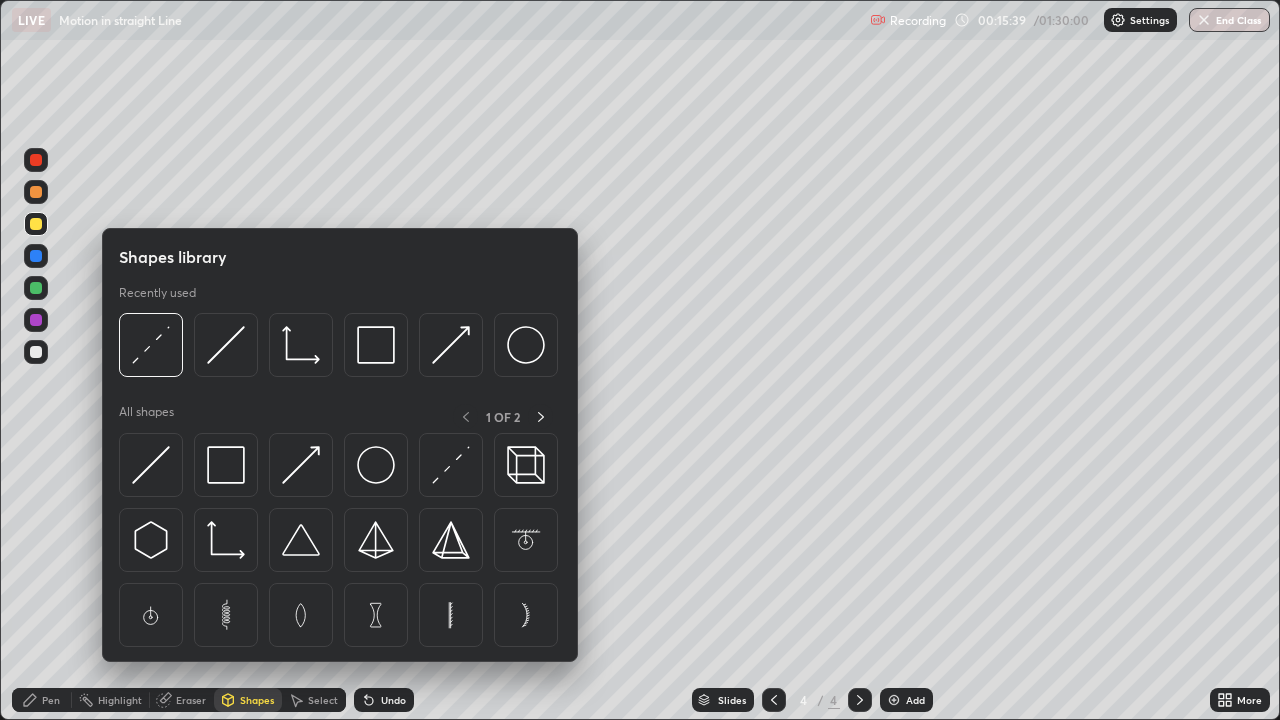 click on "Eraser" at bounding box center (182, 700) 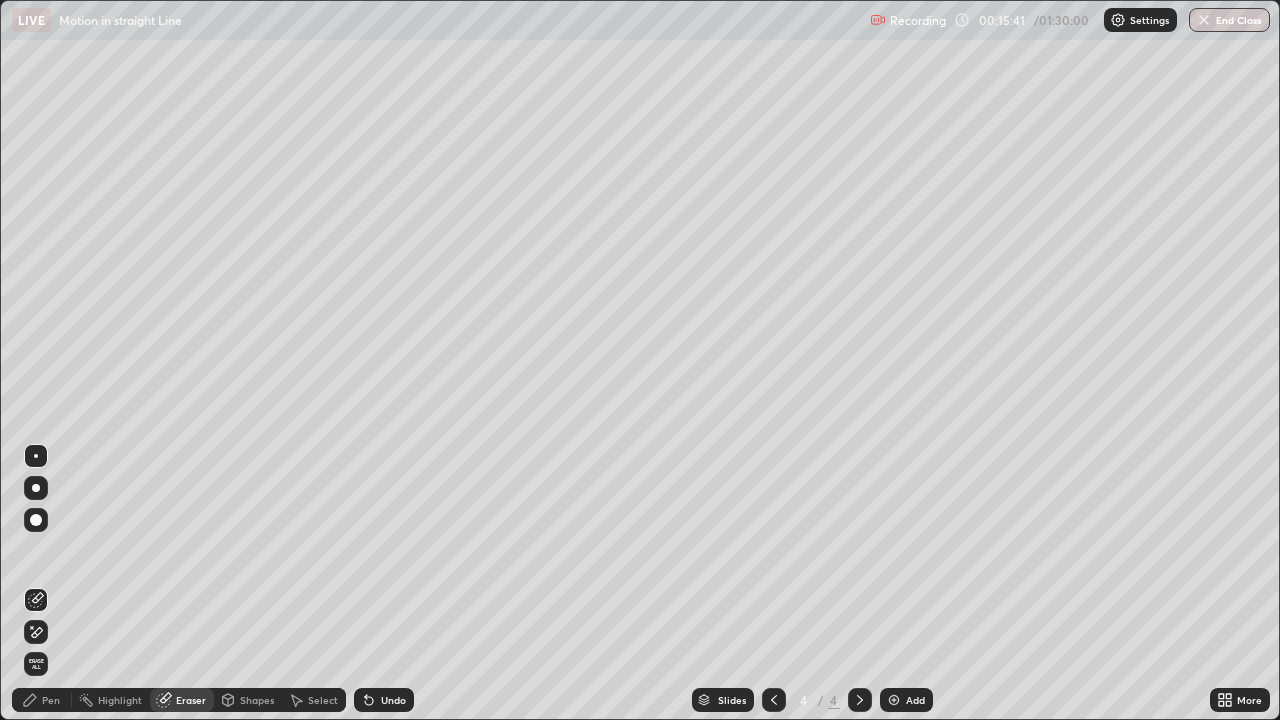 click 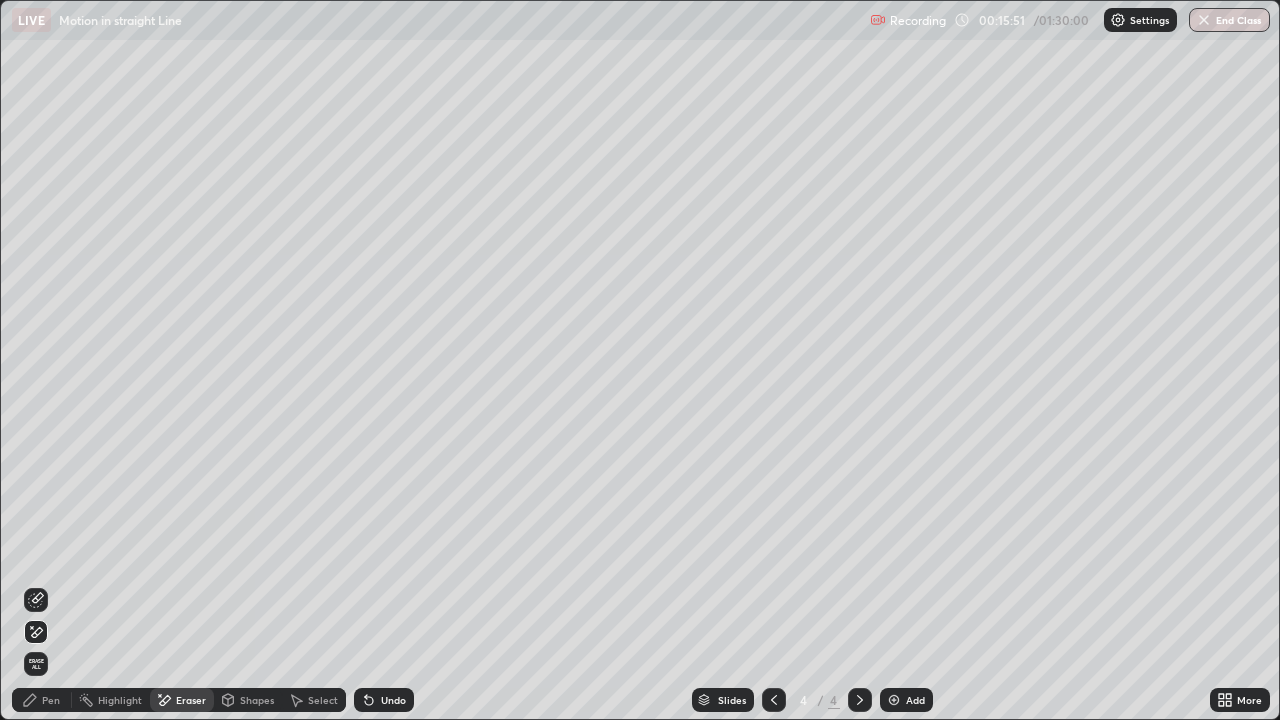 click on "Shapes" at bounding box center (257, 700) 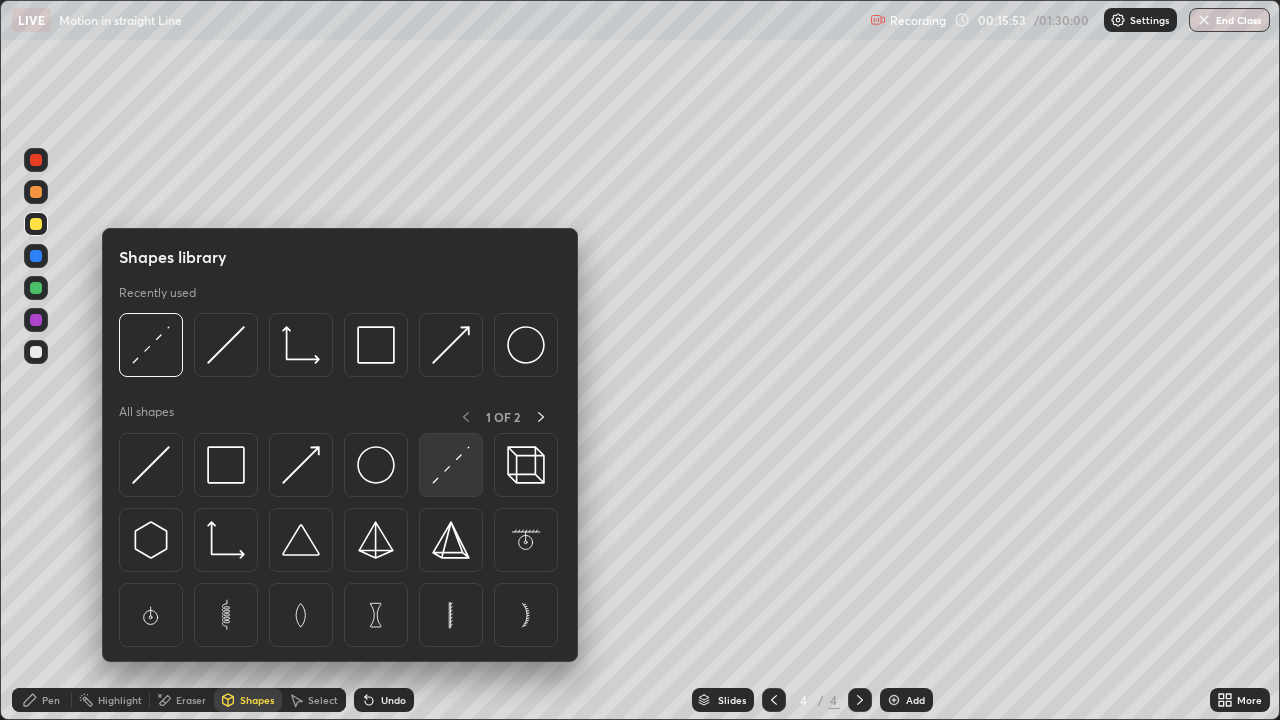 click at bounding box center [451, 465] 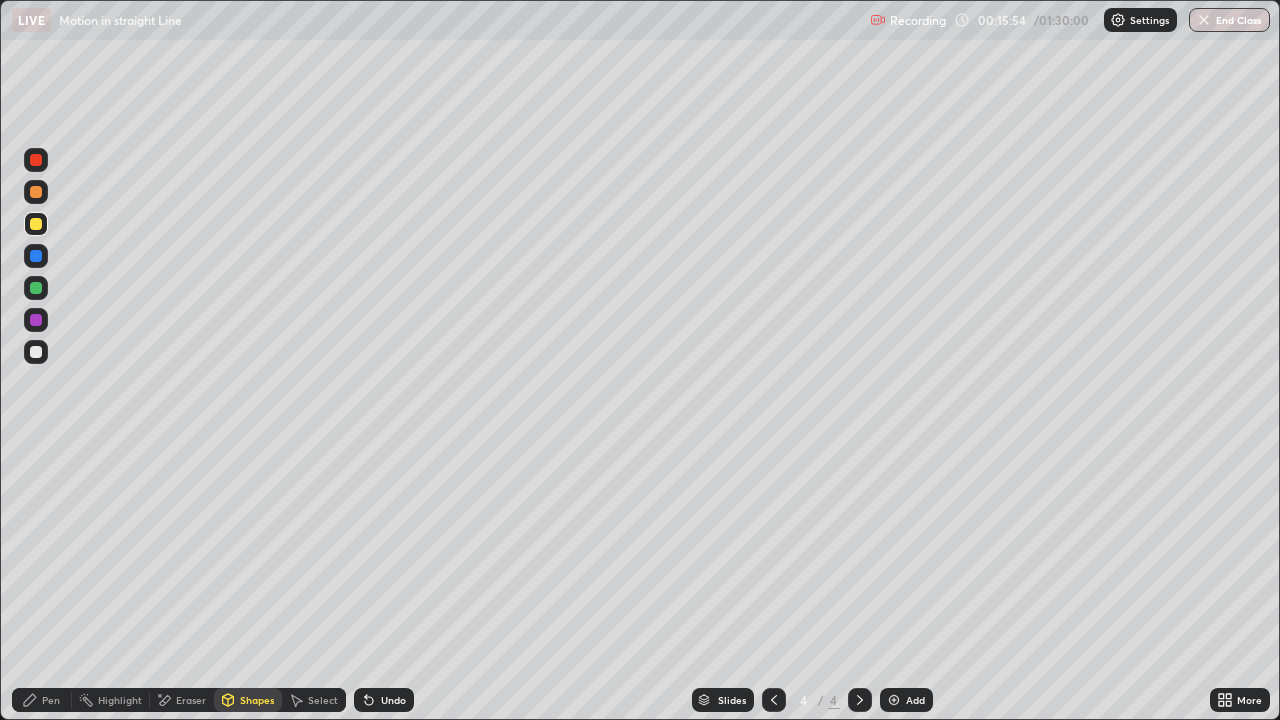 click at bounding box center [36, 320] 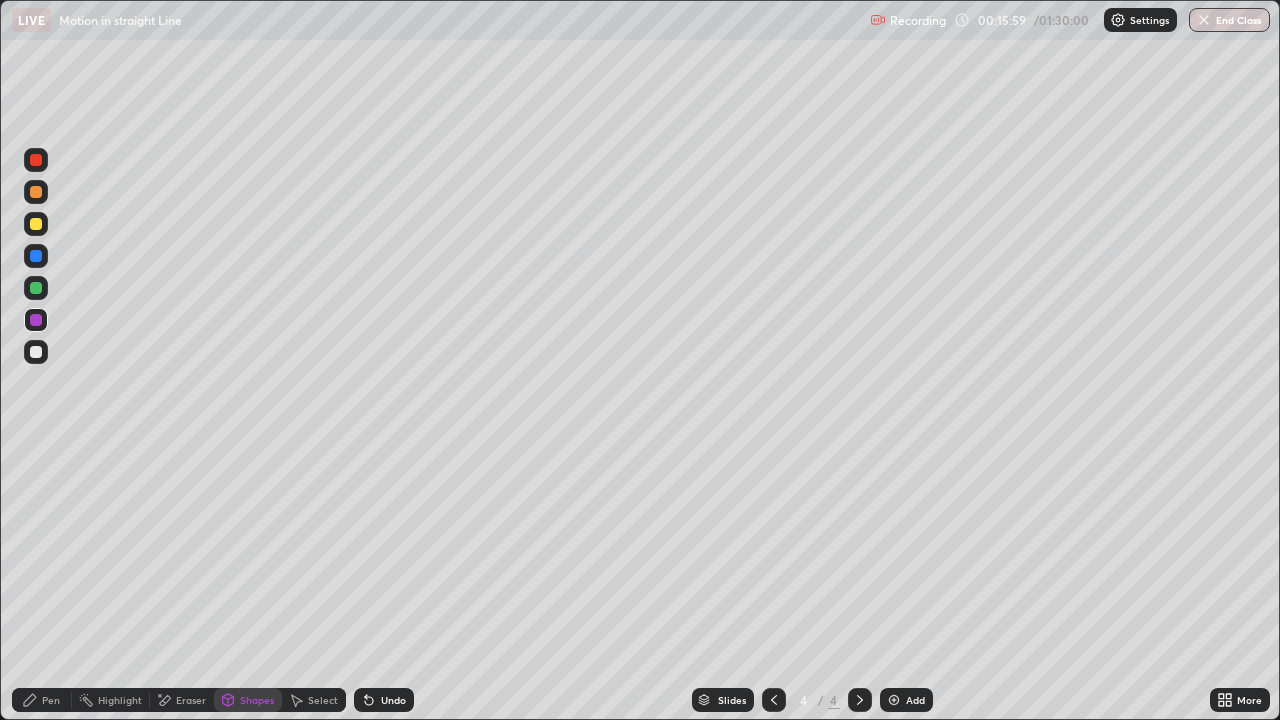 click on "Shapes" at bounding box center [248, 700] 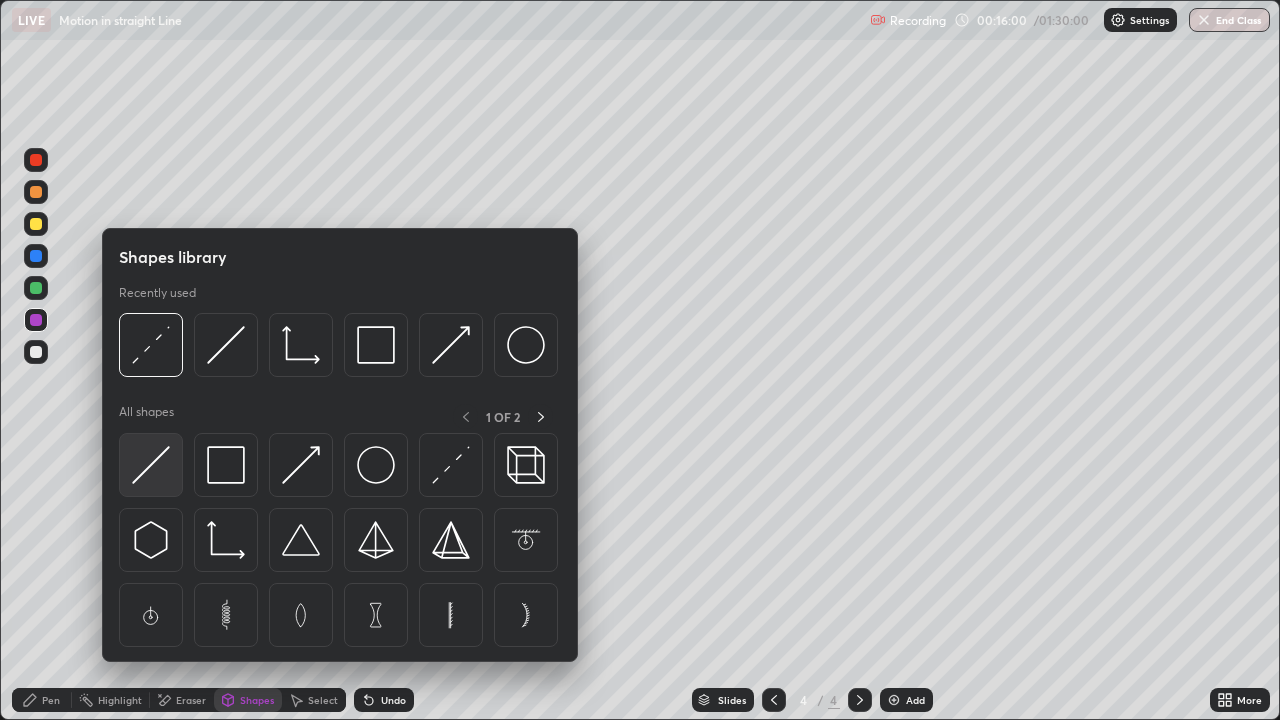 click at bounding box center [151, 465] 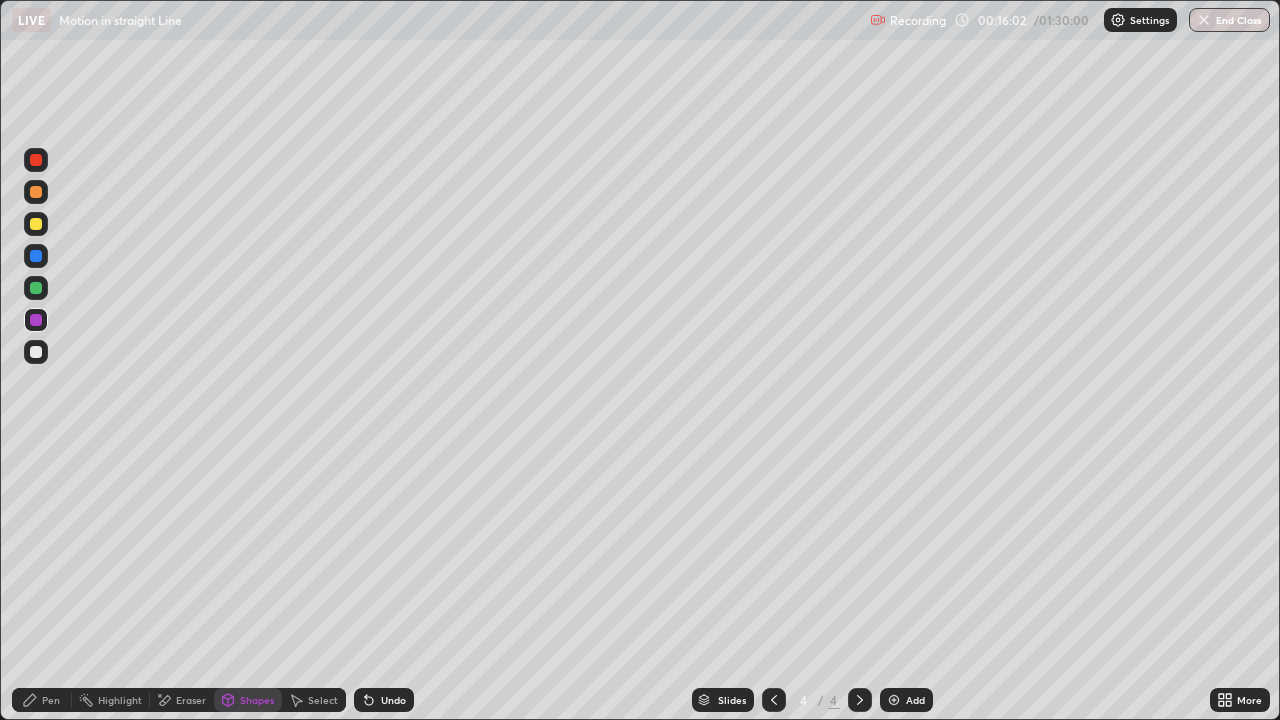 click at bounding box center (36, 352) 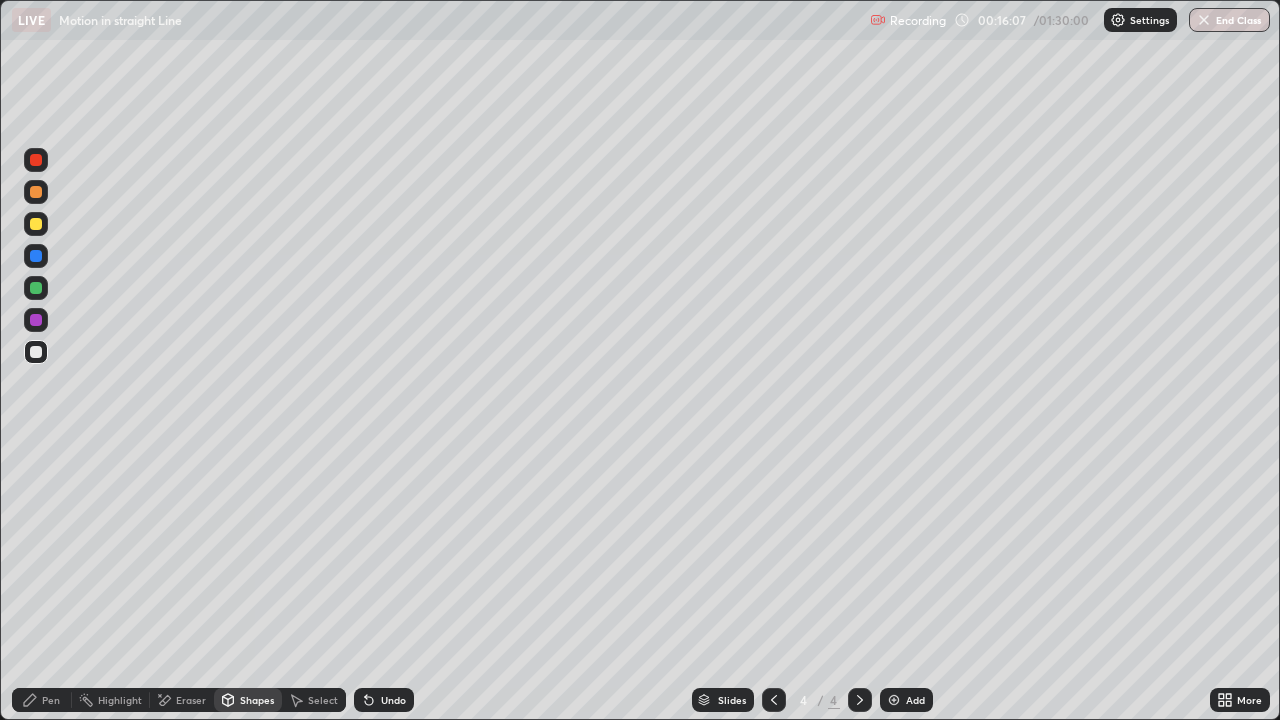 click on "Shapes" at bounding box center (257, 700) 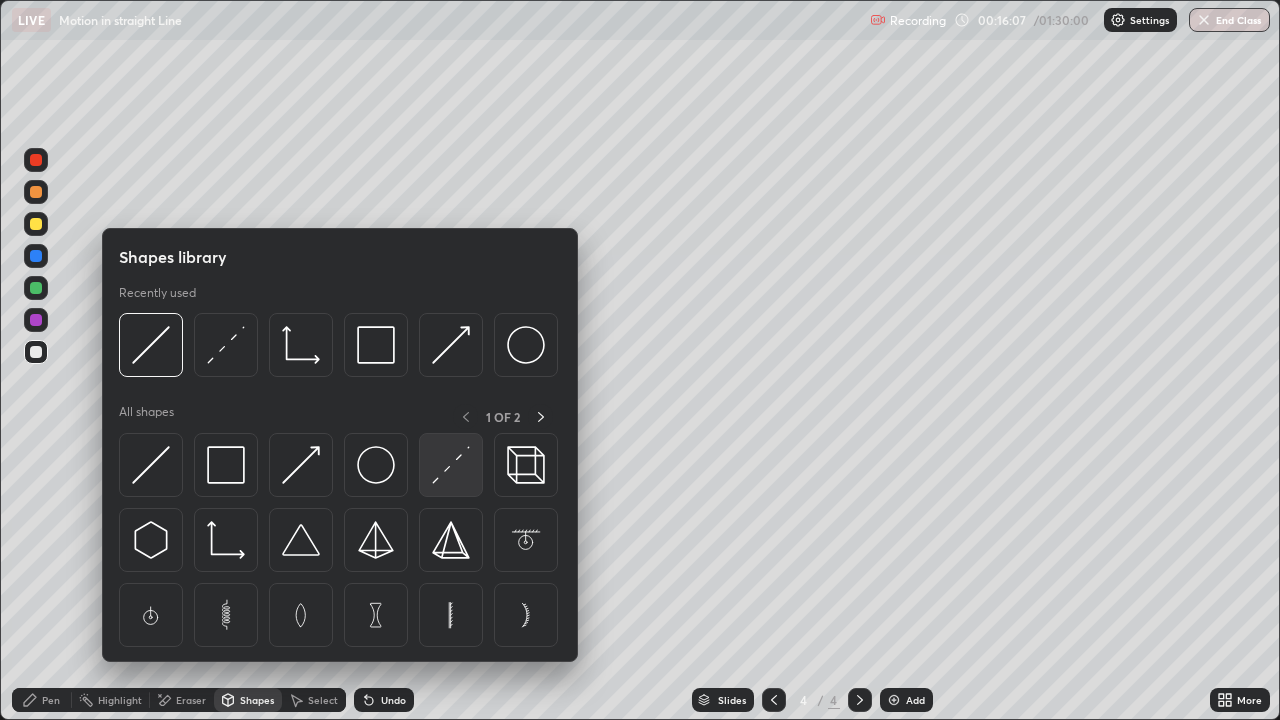 click at bounding box center (451, 465) 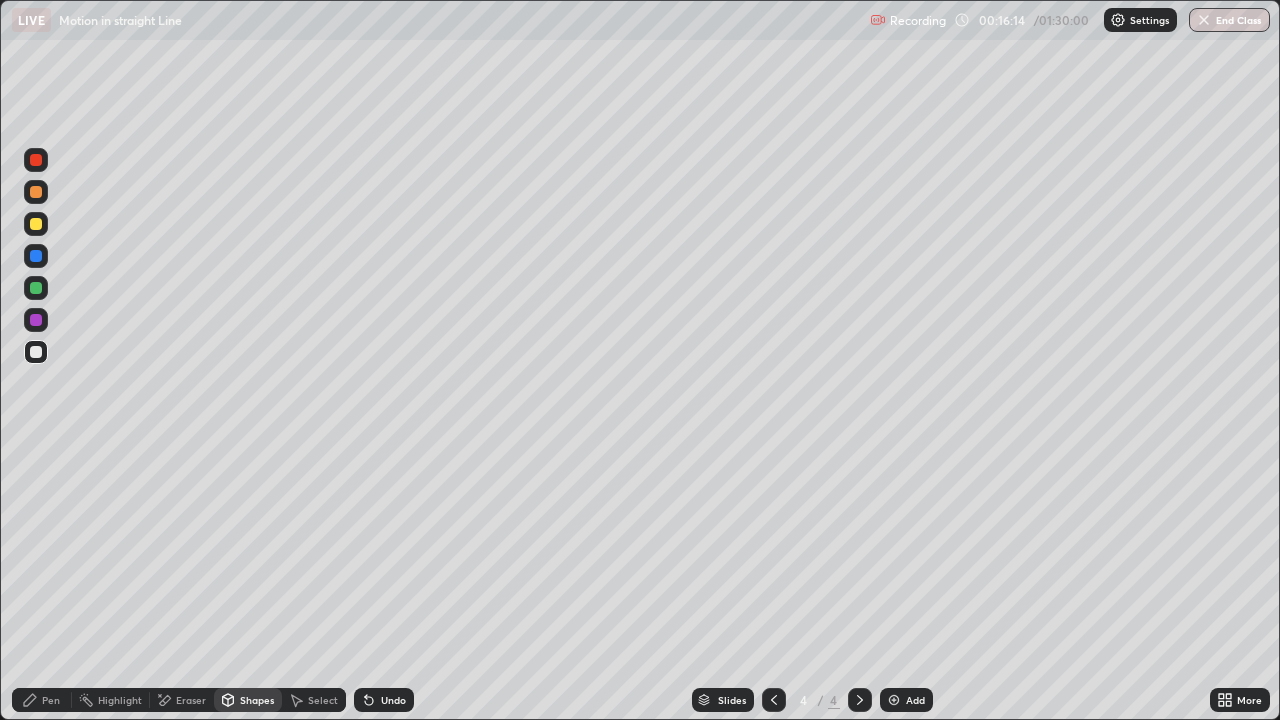 click on "Pen" at bounding box center (42, 700) 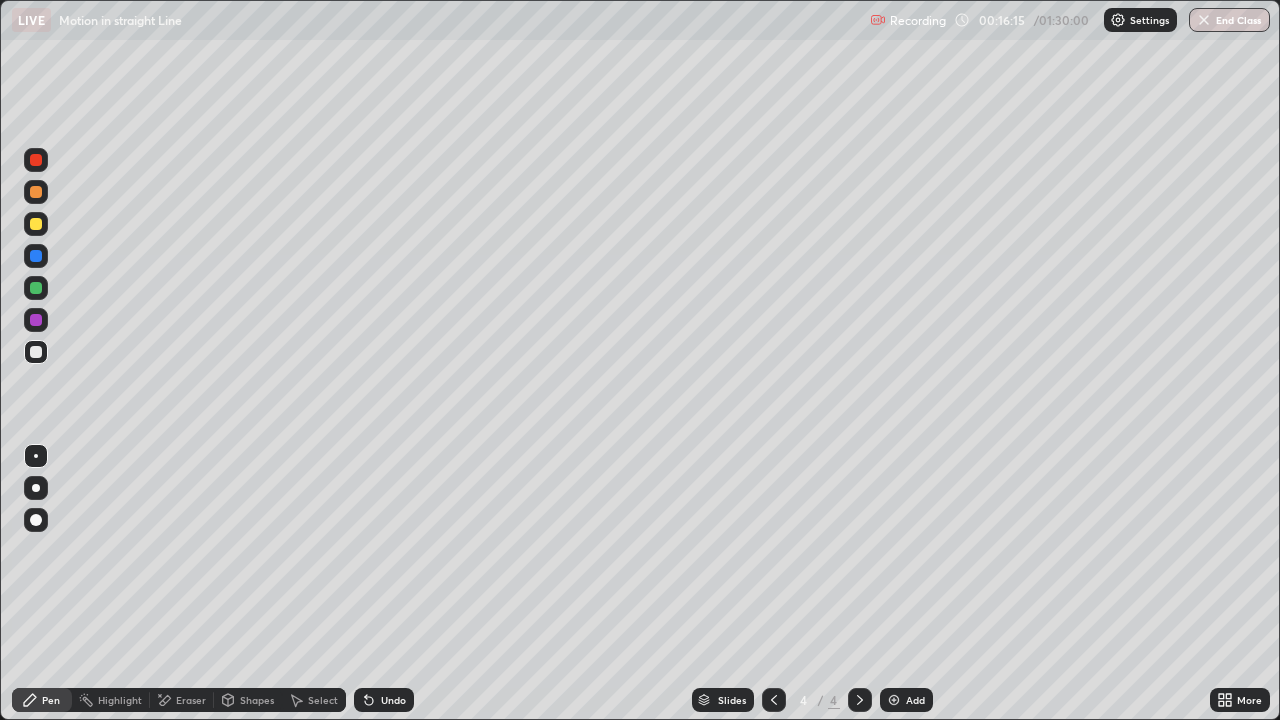 click at bounding box center (36, 320) 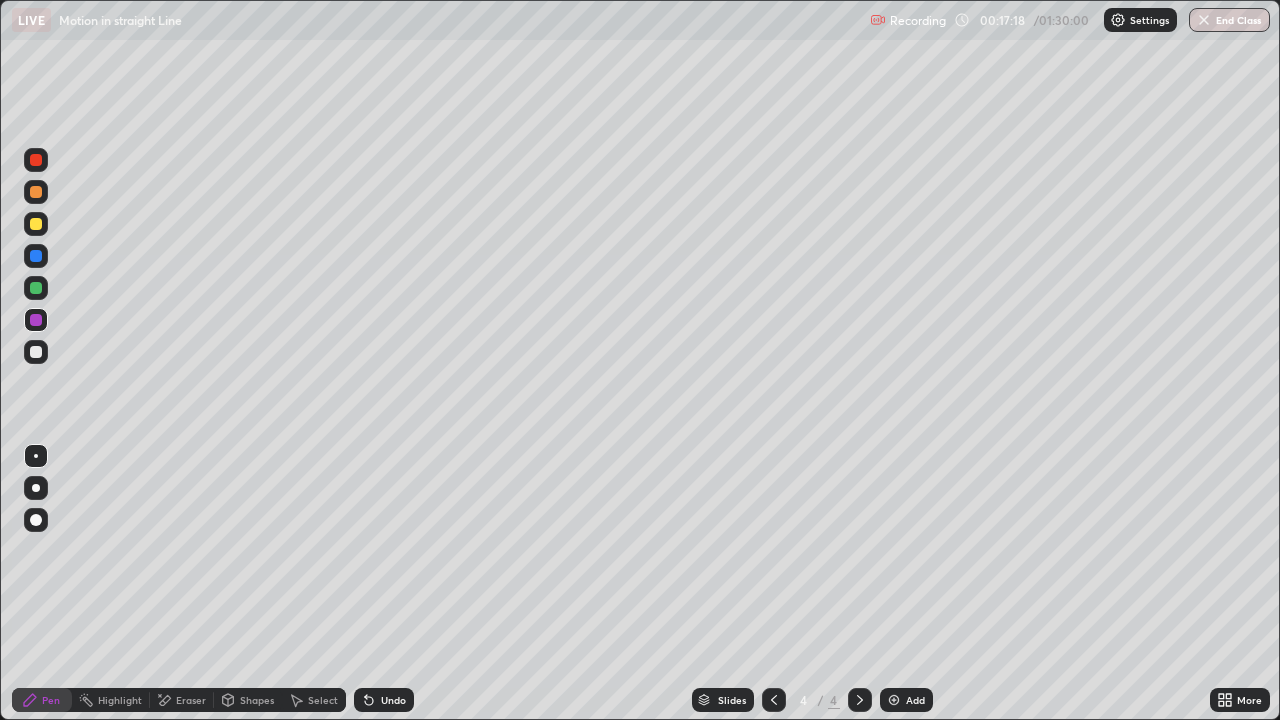 click on "Undo" at bounding box center [384, 700] 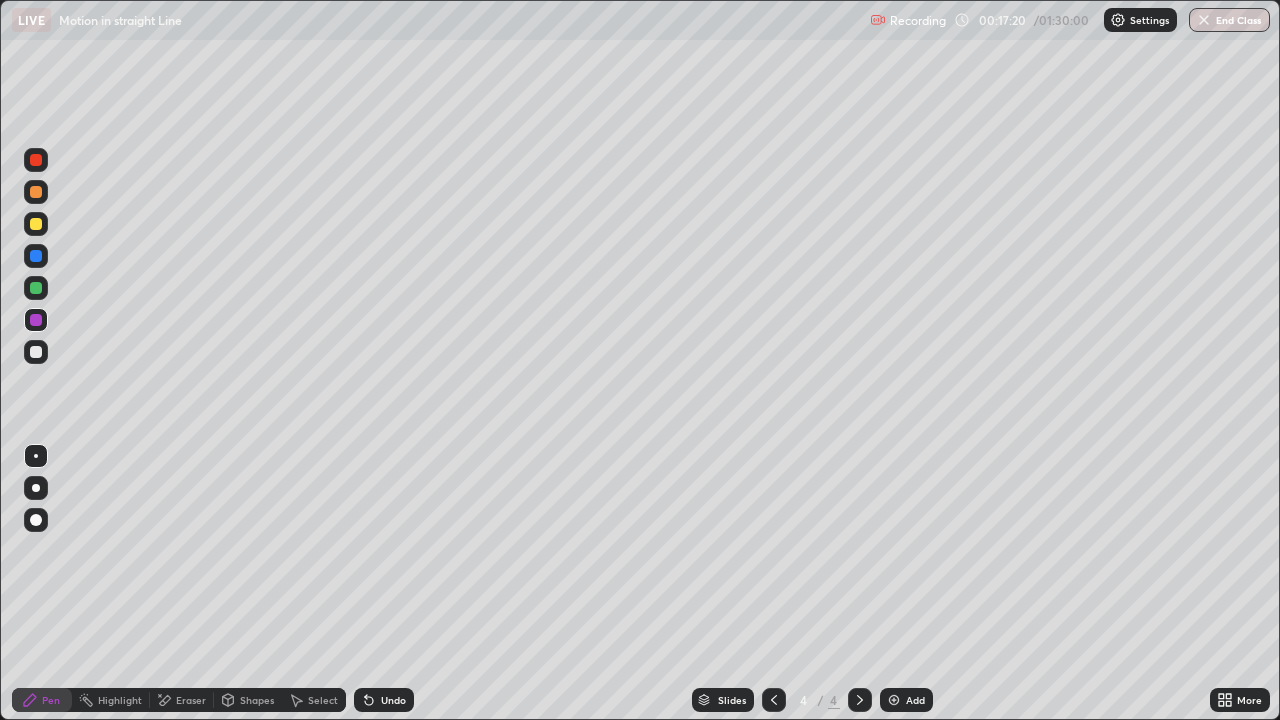 click on "Select" at bounding box center (323, 700) 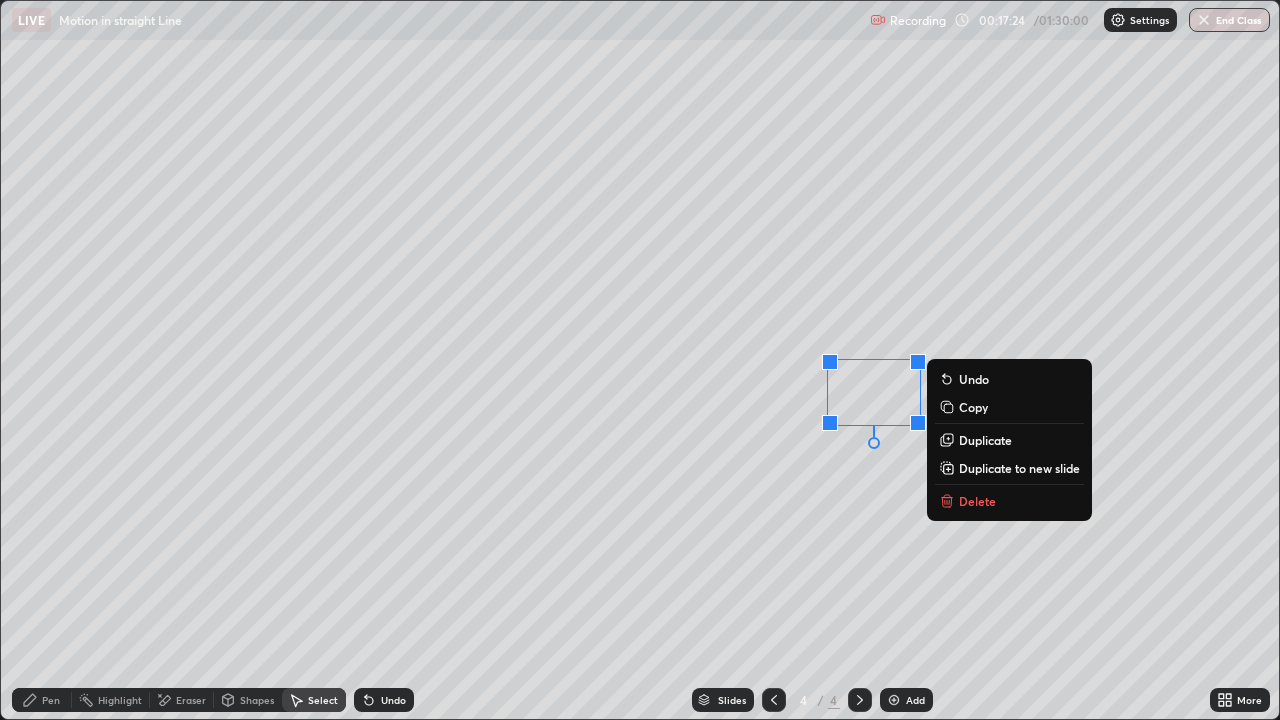 click on "Pen" at bounding box center [51, 700] 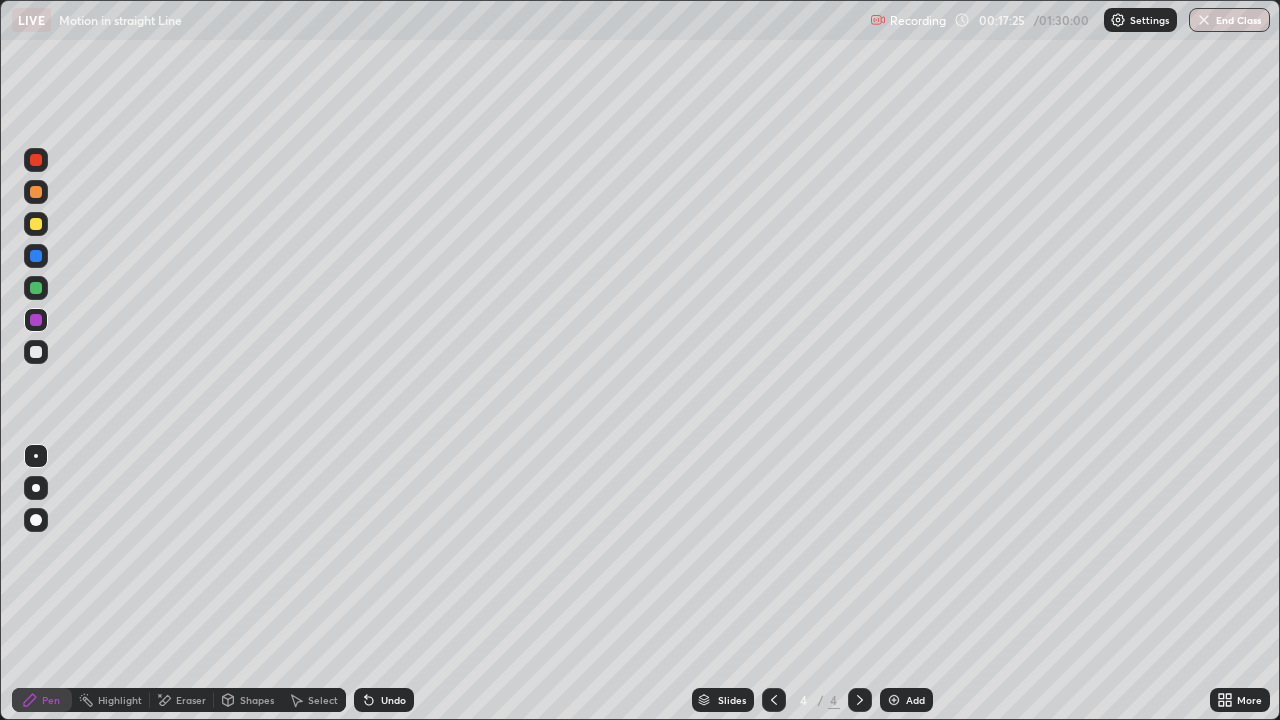 click at bounding box center (36, 352) 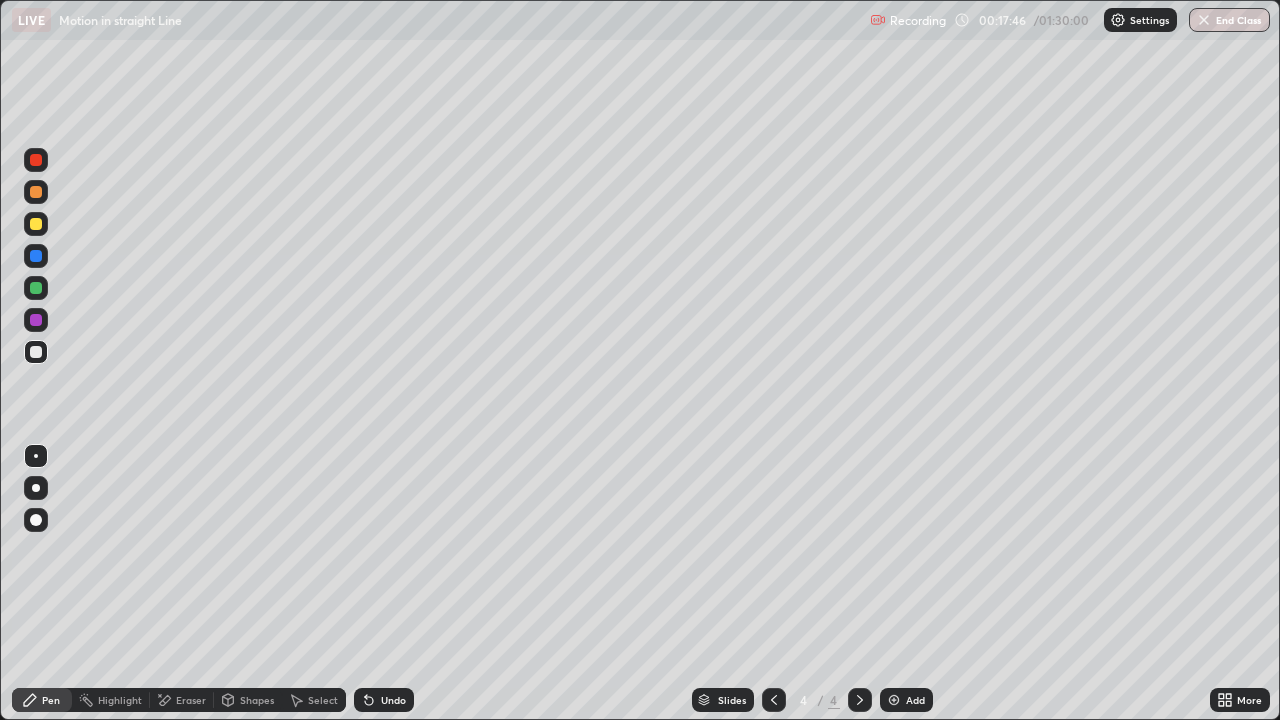 click on "Undo" at bounding box center [384, 700] 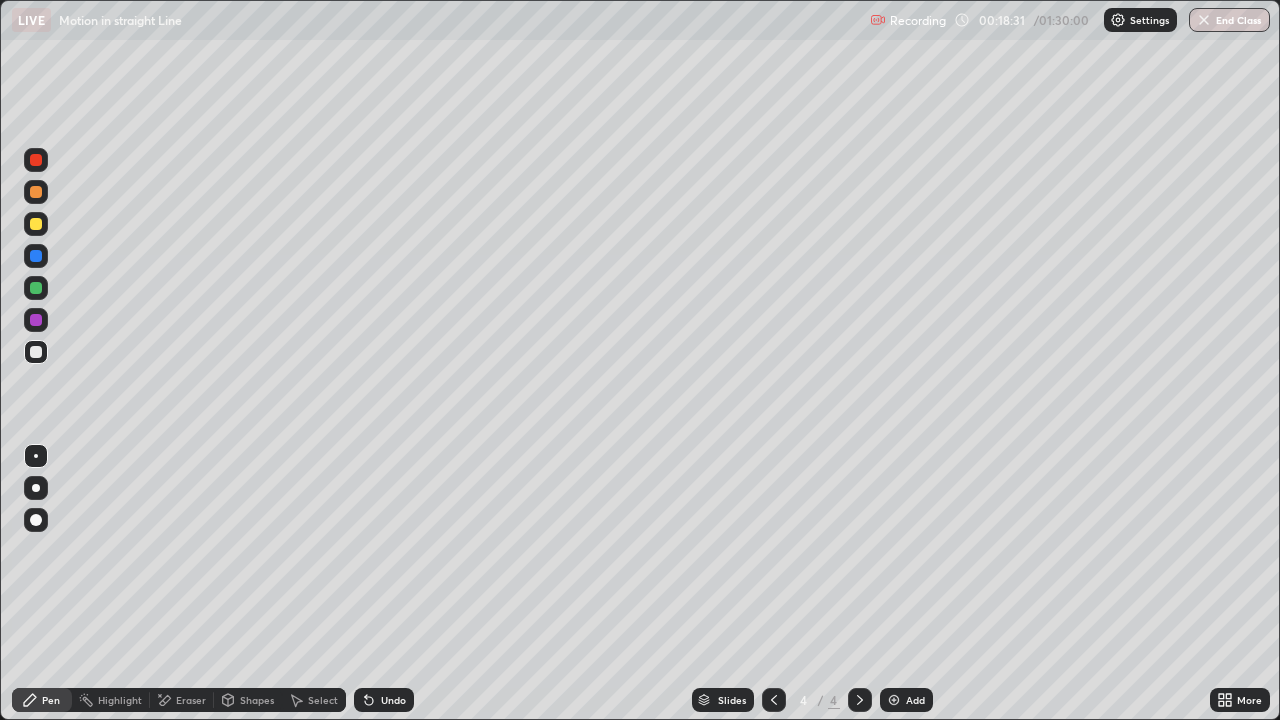 click on "Undo" at bounding box center [384, 700] 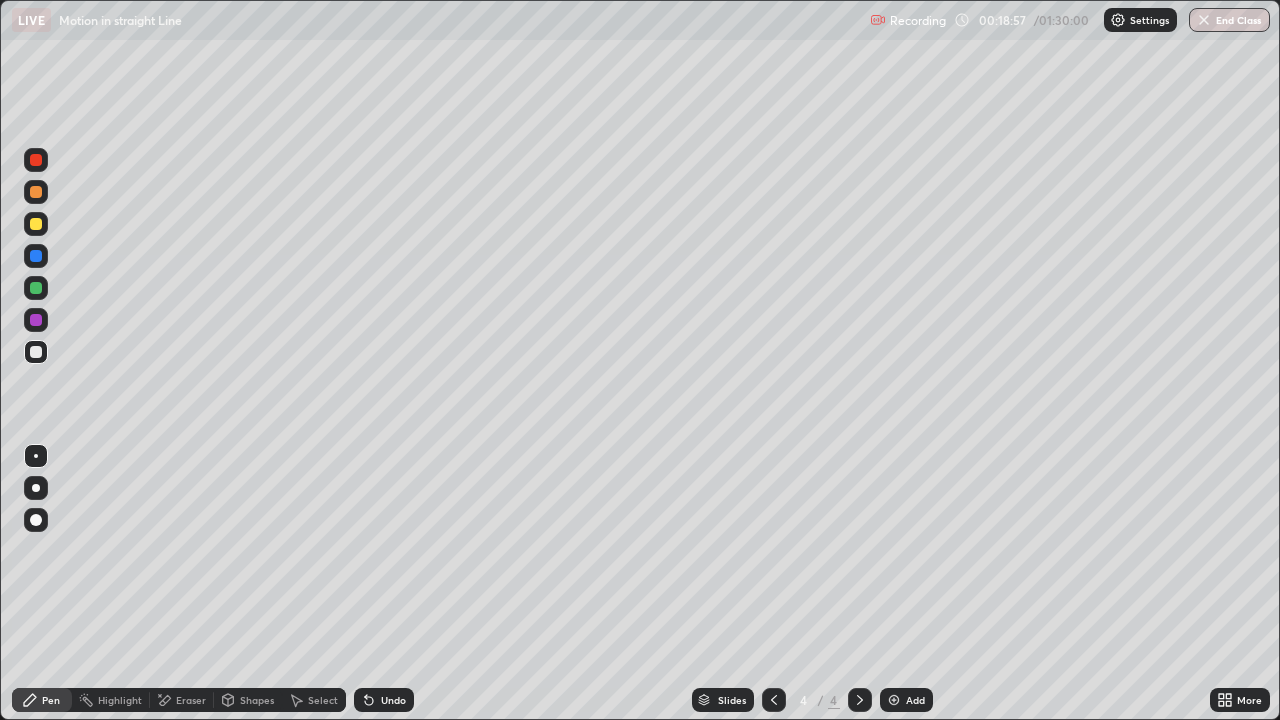 click at bounding box center (36, 224) 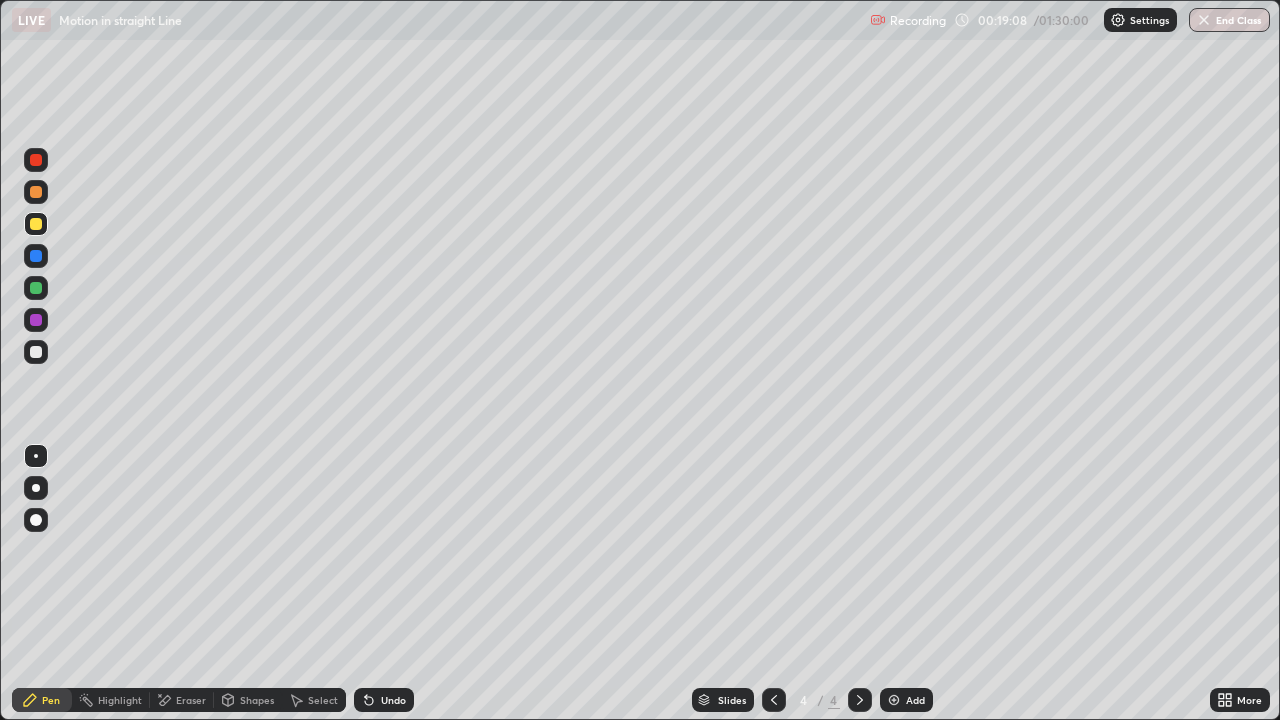 click at bounding box center (36, 288) 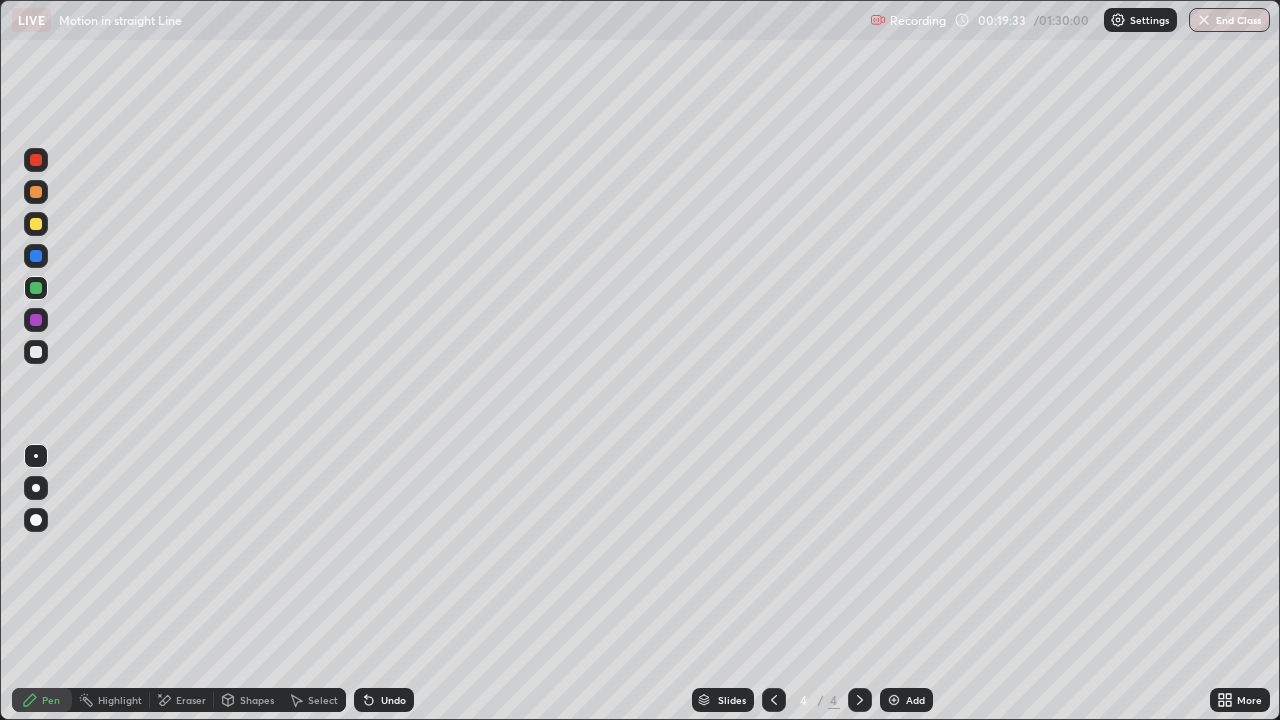 click on "Undo" at bounding box center (393, 700) 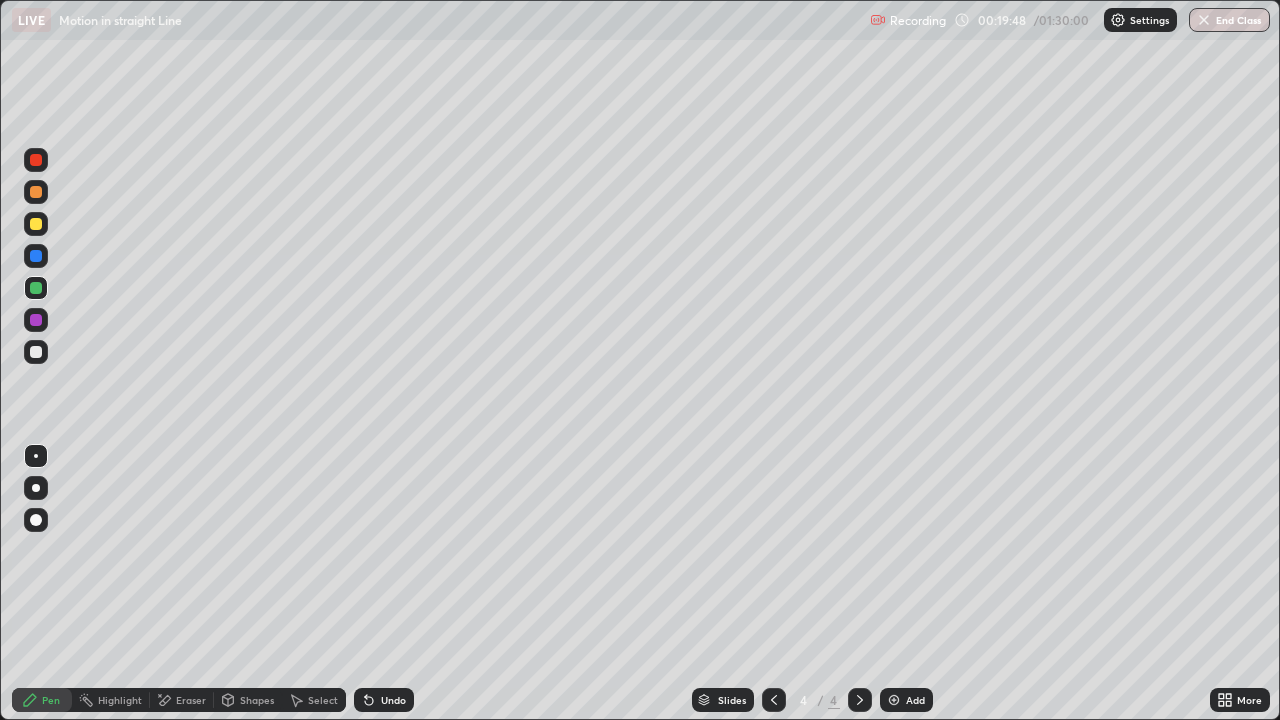 click on "More" at bounding box center [1240, 700] 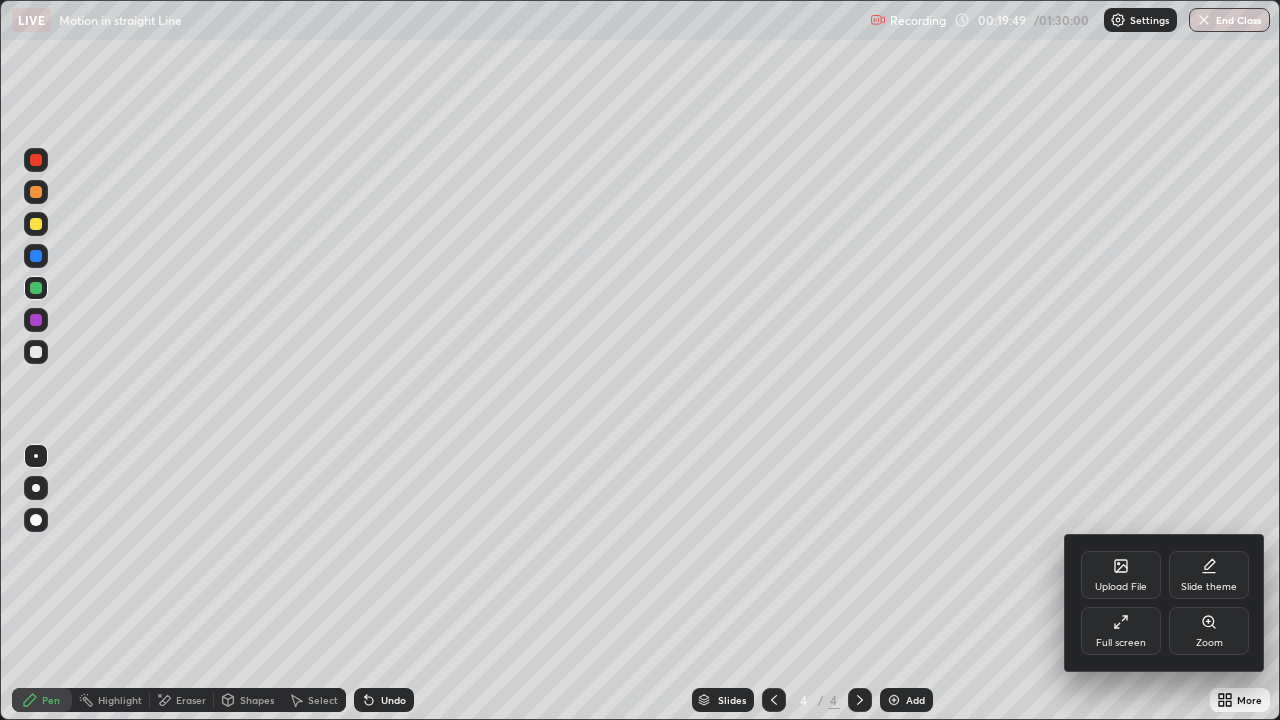 click 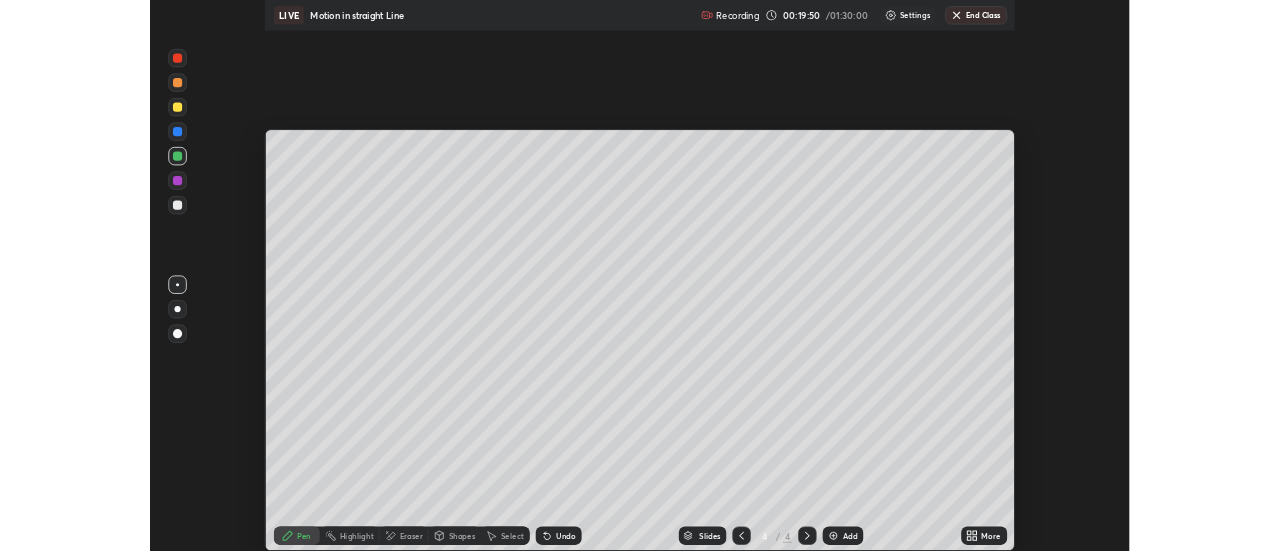 scroll, scrollTop: 551, scrollLeft: 1280, axis: both 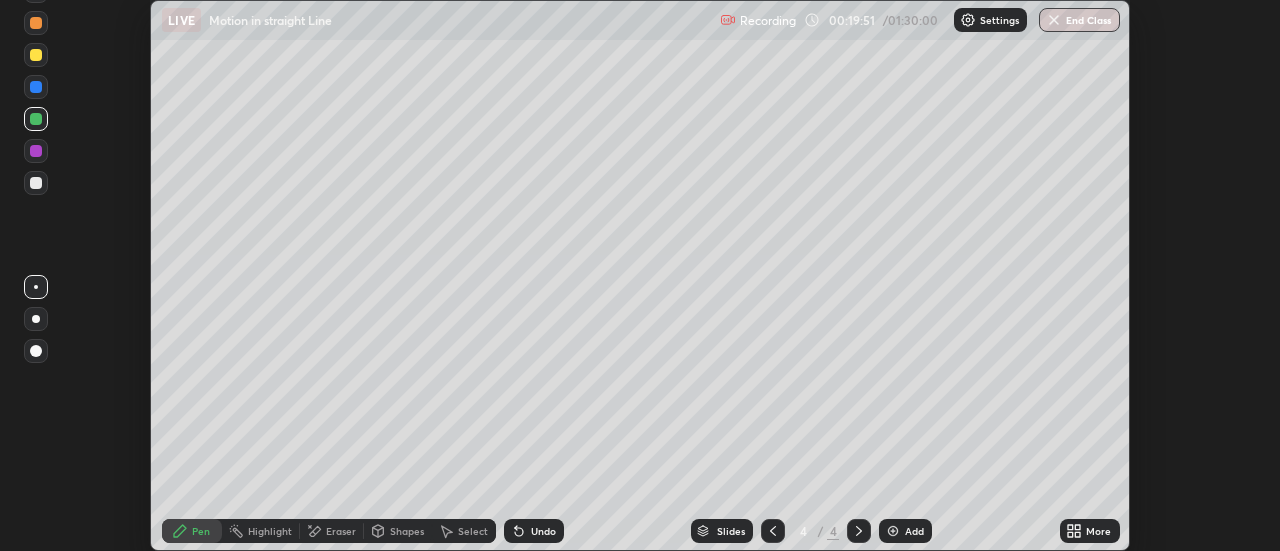 click on "Setting up your live class" at bounding box center [640, 275] 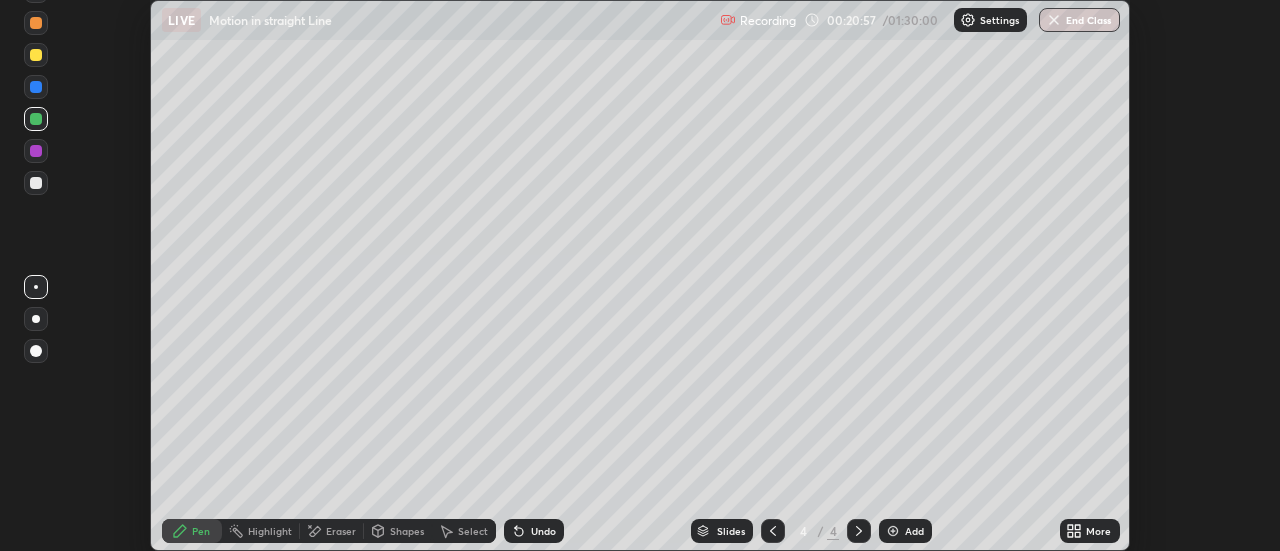 click 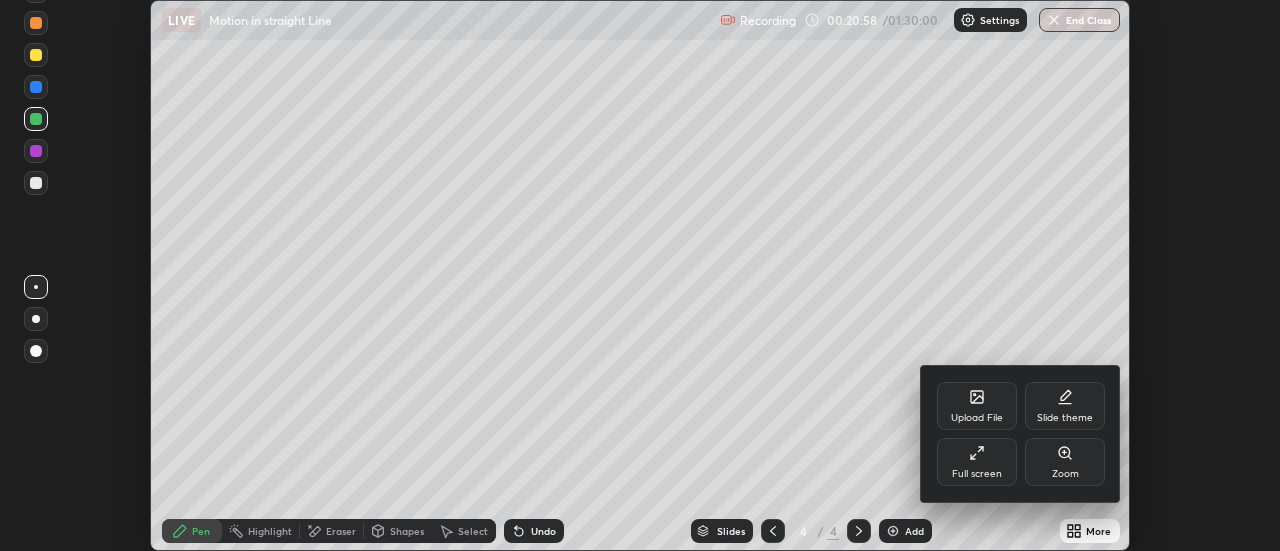 click on "Full screen" at bounding box center [977, 462] 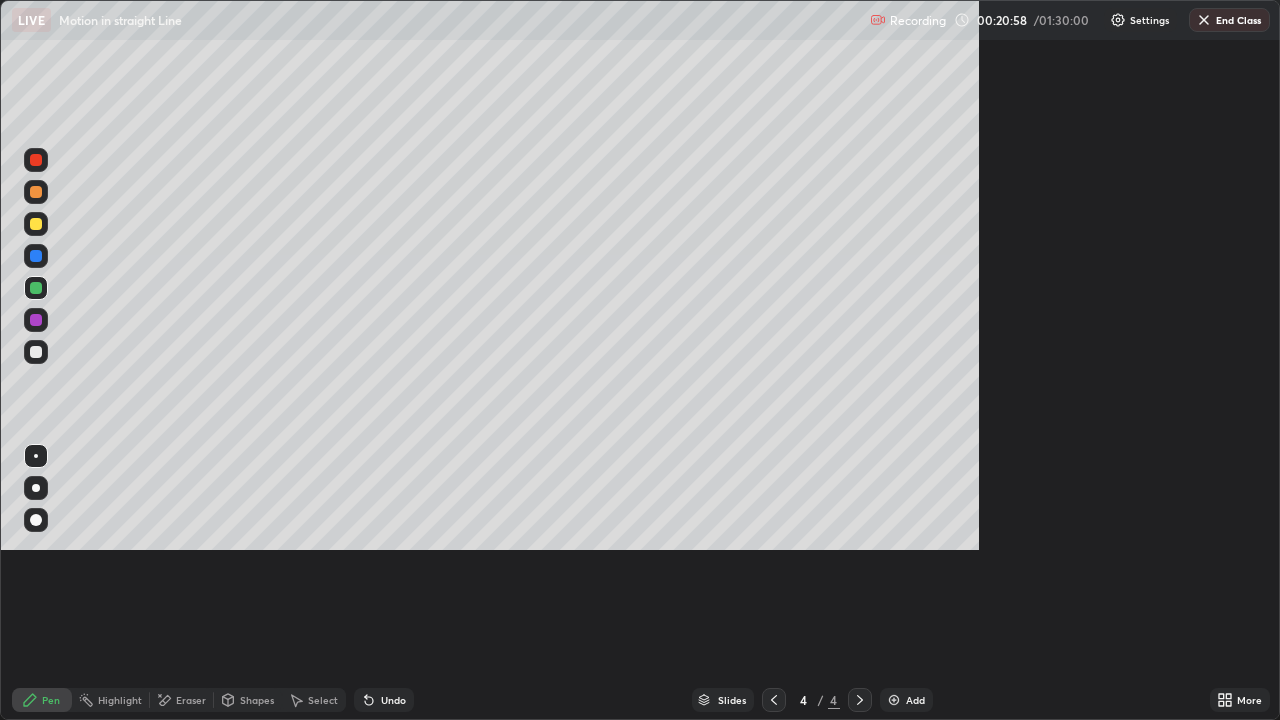 scroll, scrollTop: 99280, scrollLeft: 98720, axis: both 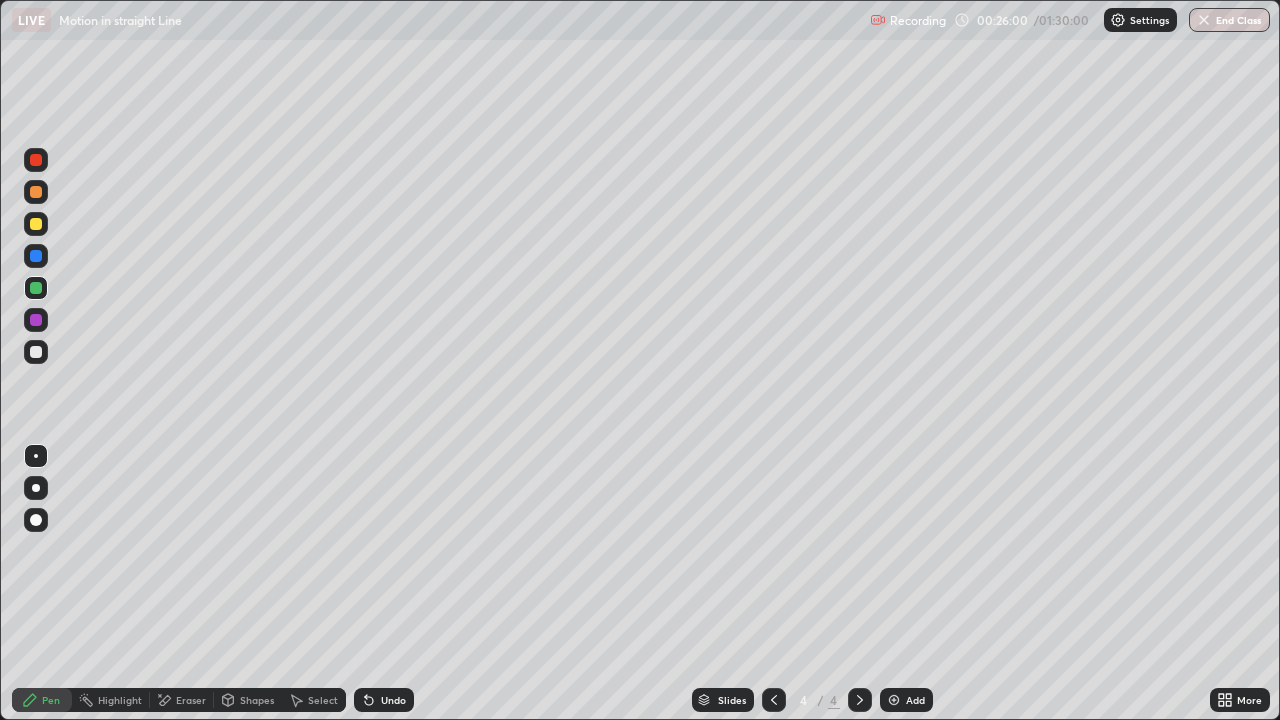 click on "More" at bounding box center (1249, 700) 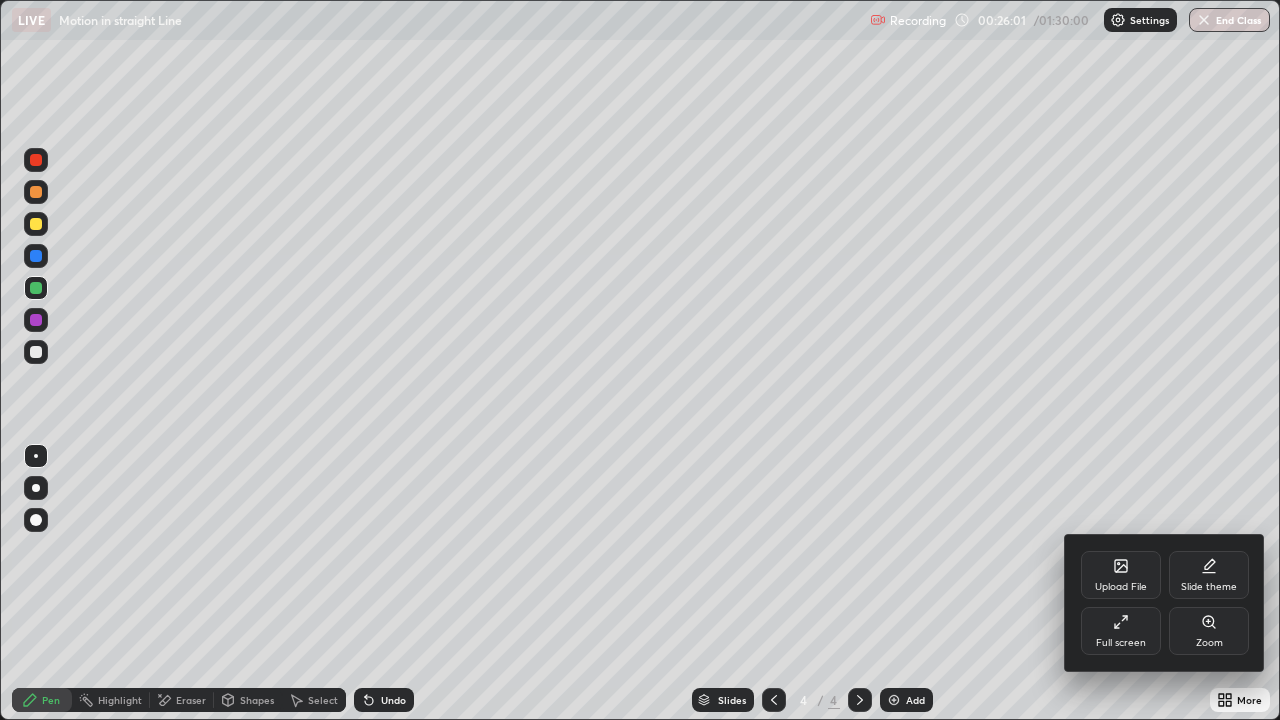 click on "Full screen" at bounding box center [1121, 643] 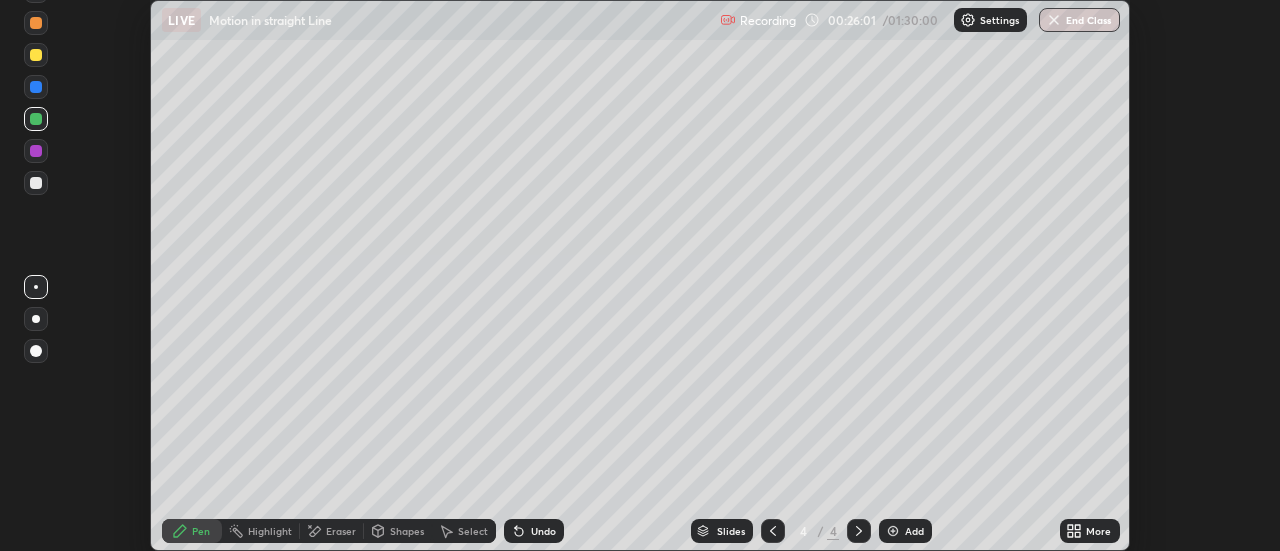 scroll, scrollTop: 551, scrollLeft: 1280, axis: both 